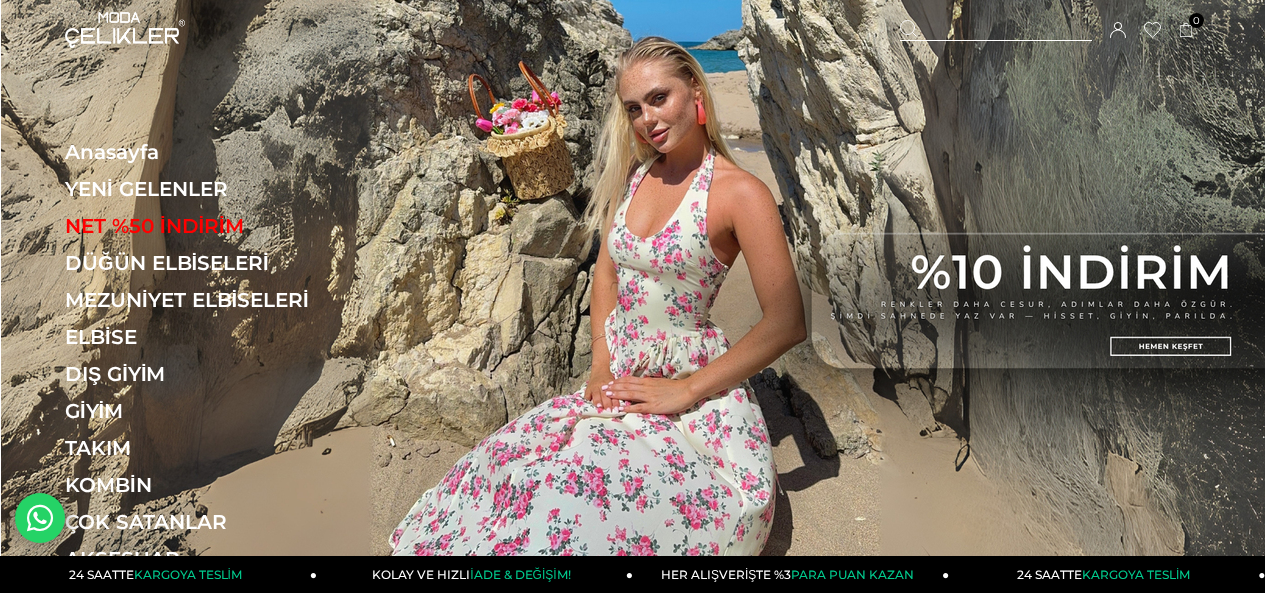scroll, scrollTop: 0, scrollLeft: 0, axis: both 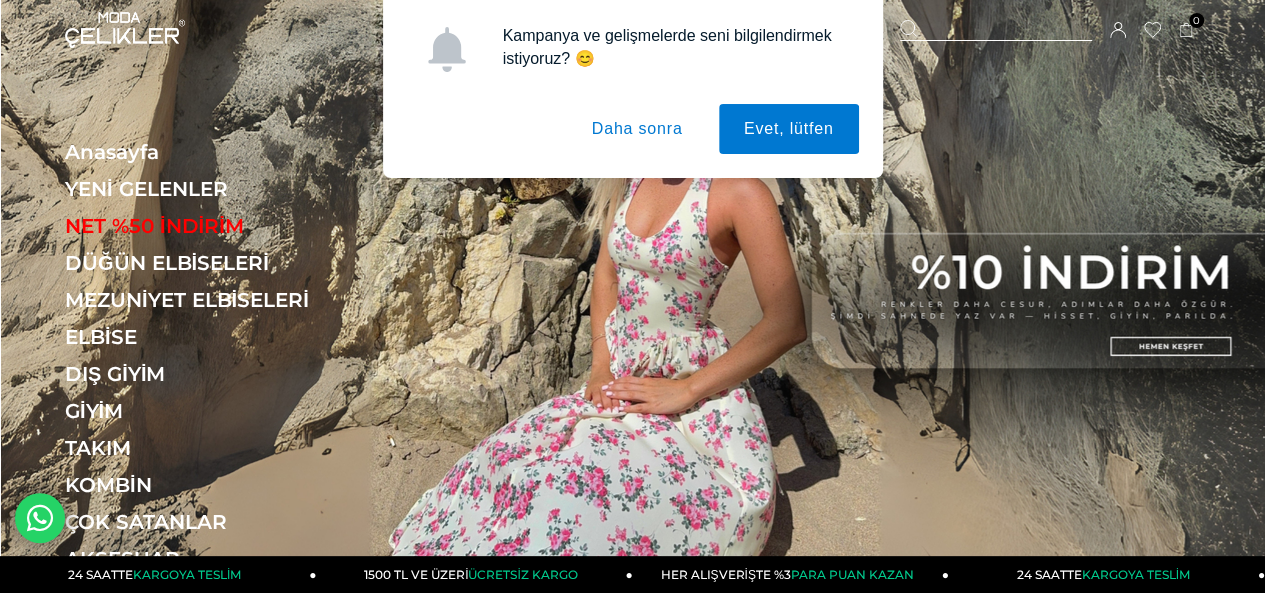 click on "Daha sonra" at bounding box center (637, 129) 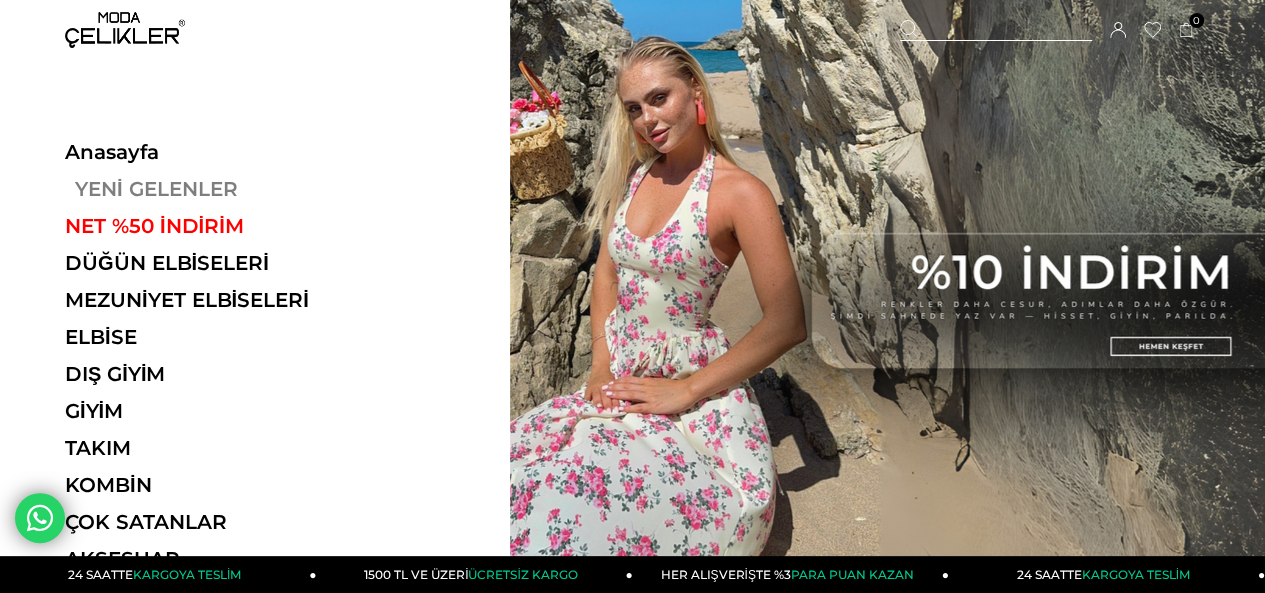 click on "YENİ GELENLER" at bounding box center (202, 189) 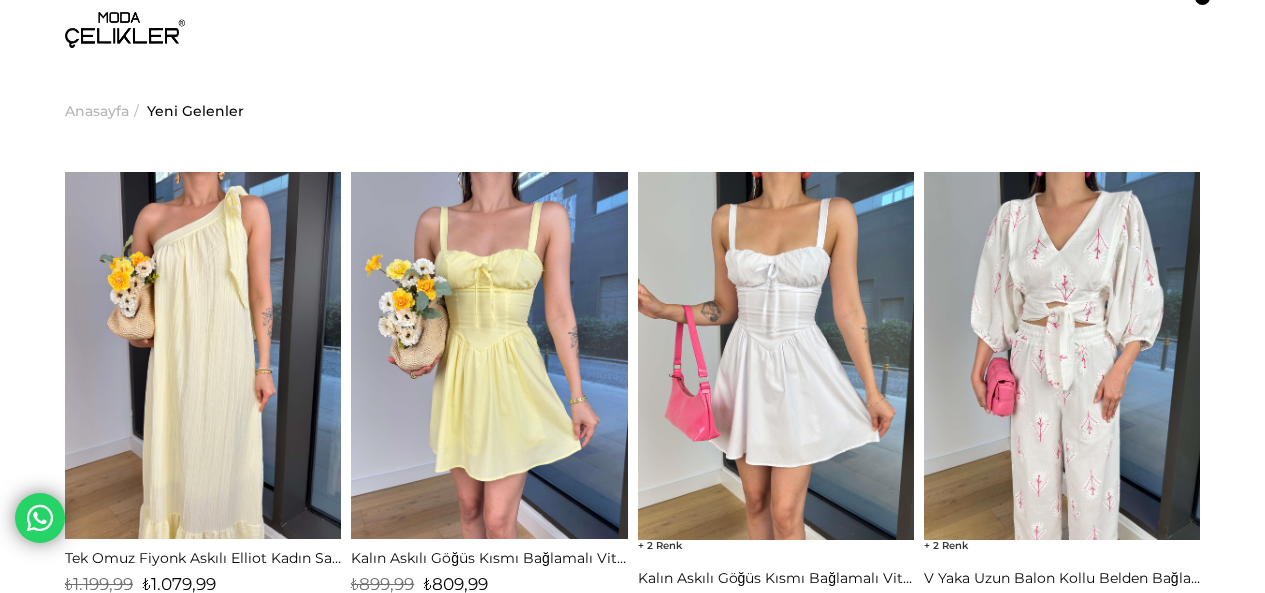scroll, scrollTop: 0, scrollLeft: 0, axis: both 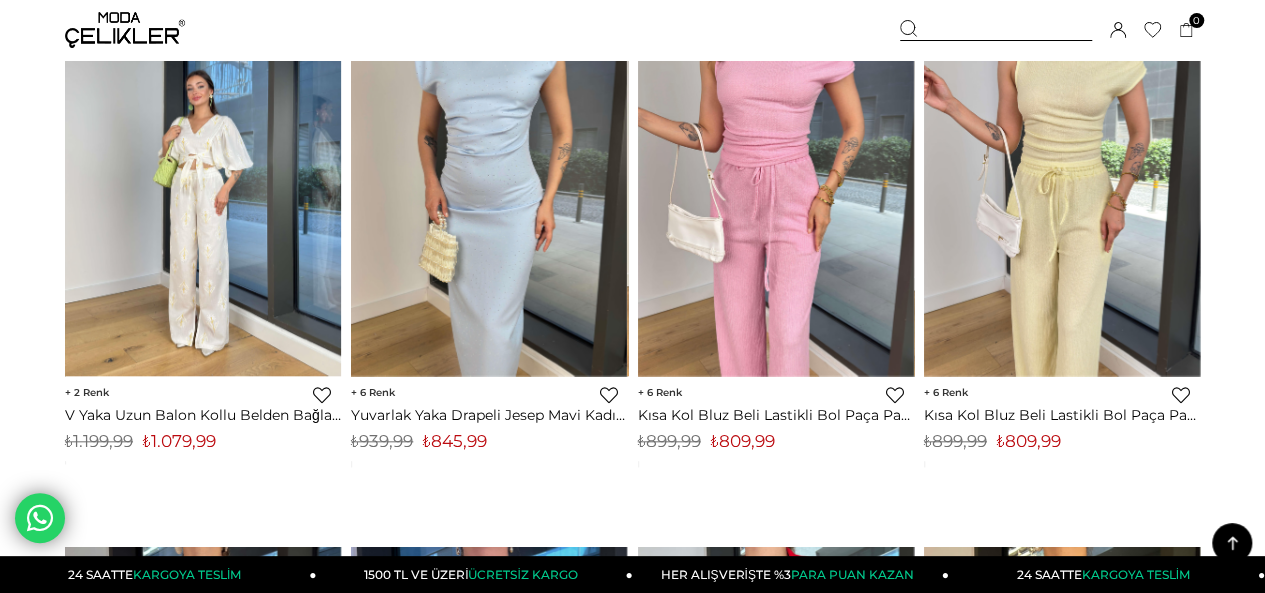 drag, startPoint x: 190, startPoint y: 215, endPoint x: 1004, endPoint y: 312, distance: 819.7591 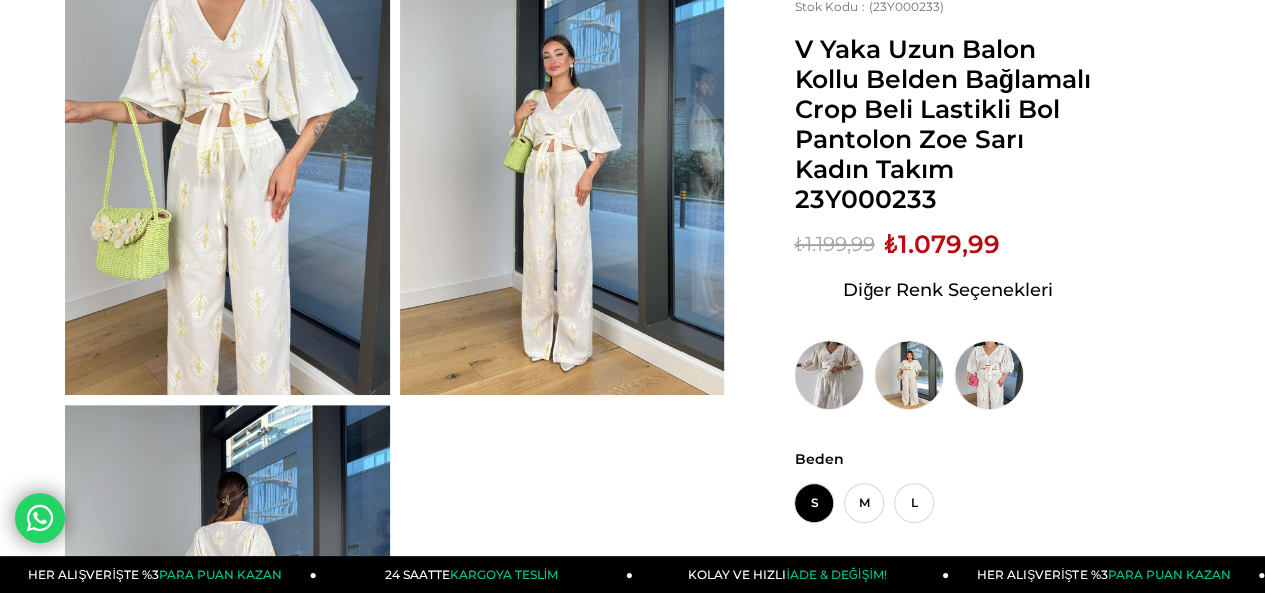 scroll, scrollTop: 200, scrollLeft: 0, axis: vertical 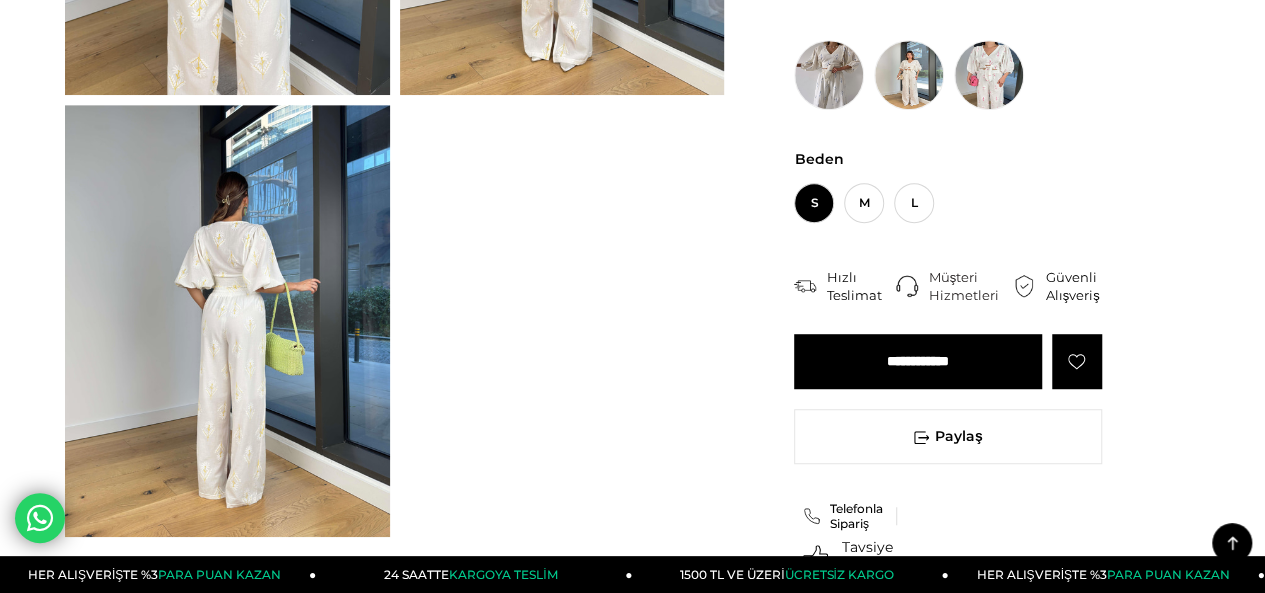 click on "**********" at bounding box center [918, 361] 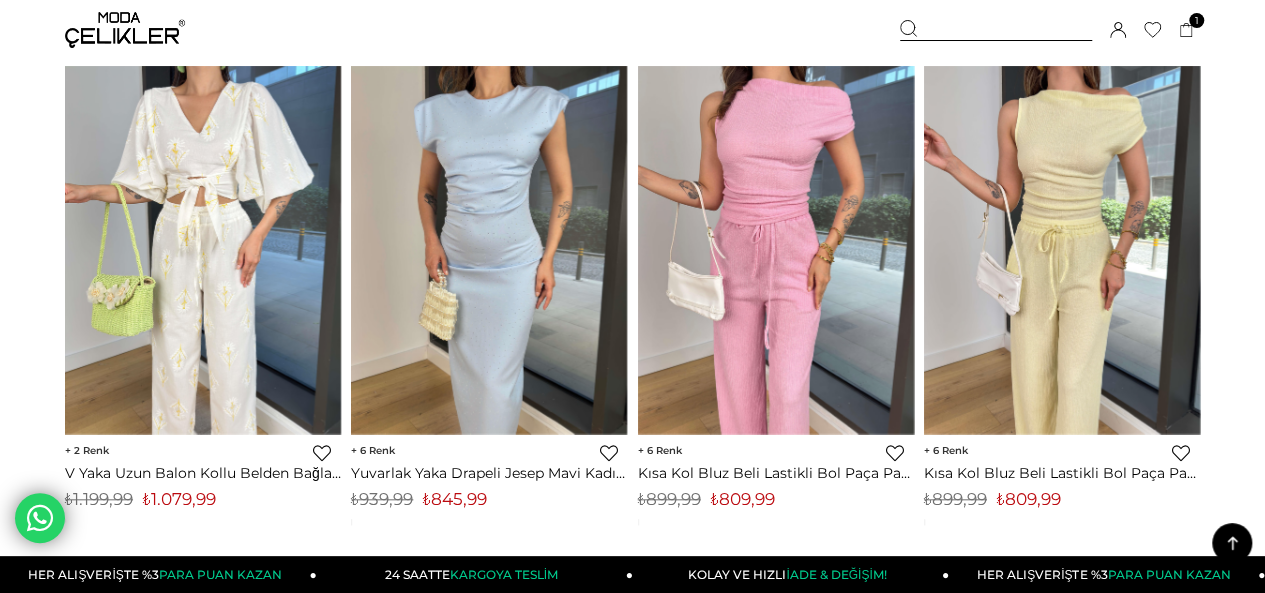 scroll, scrollTop: 608, scrollLeft: 0, axis: vertical 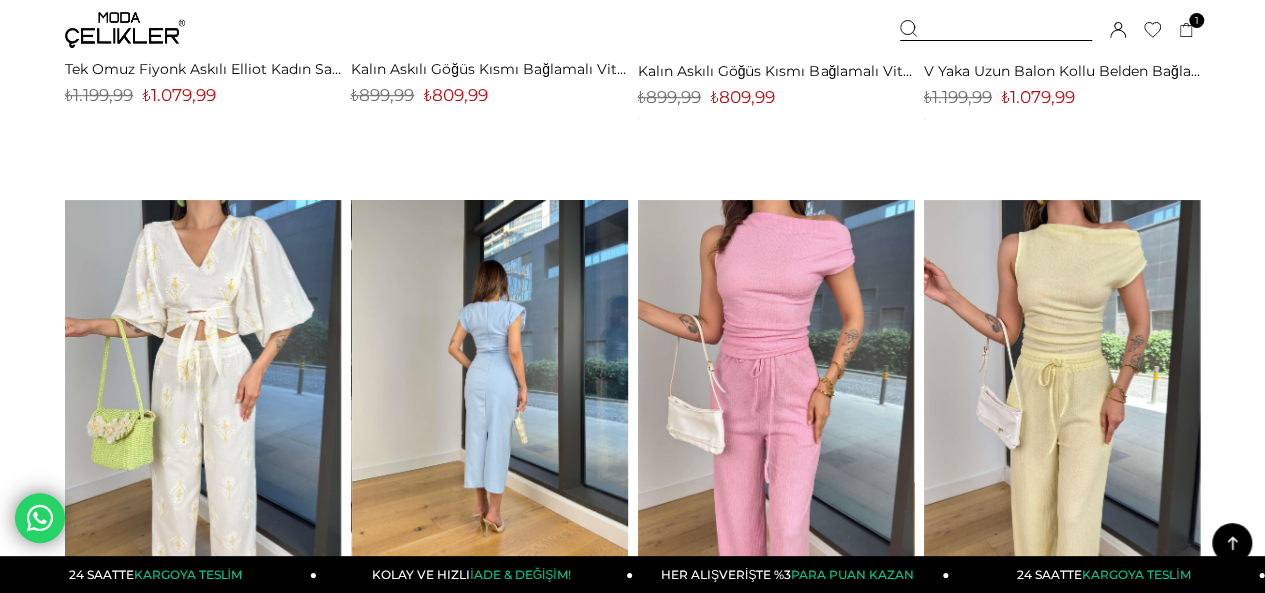 click at bounding box center [490, 384] 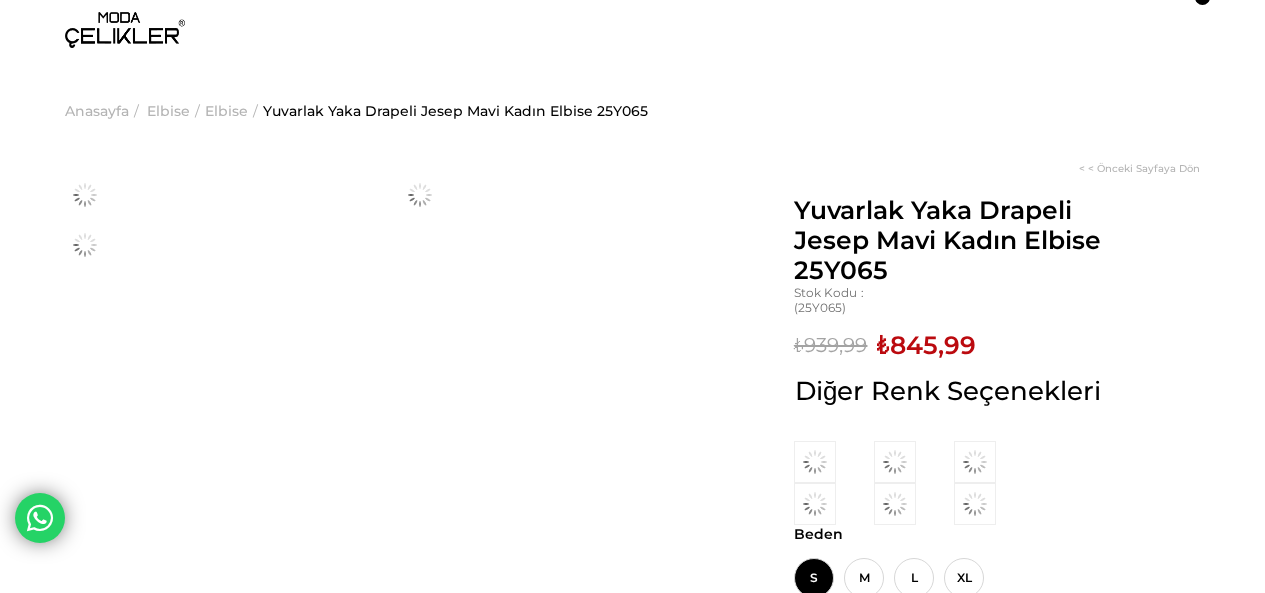 scroll, scrollTop: 0, scrollLeft: 0, axis: both 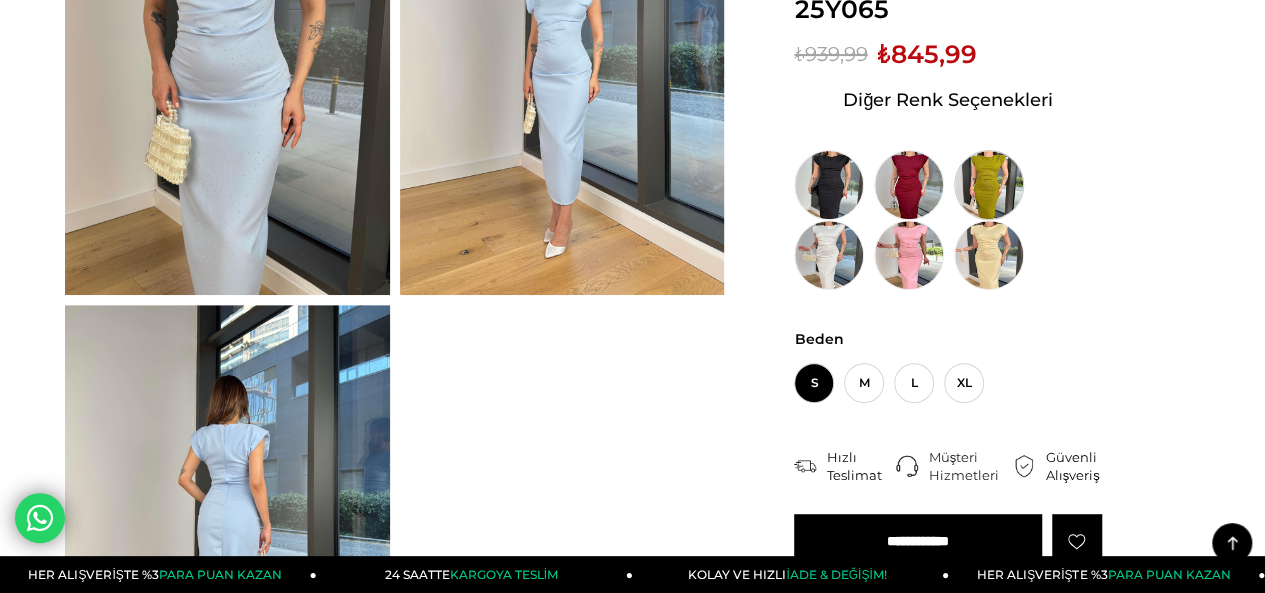 click at bounding box center (989, 185) 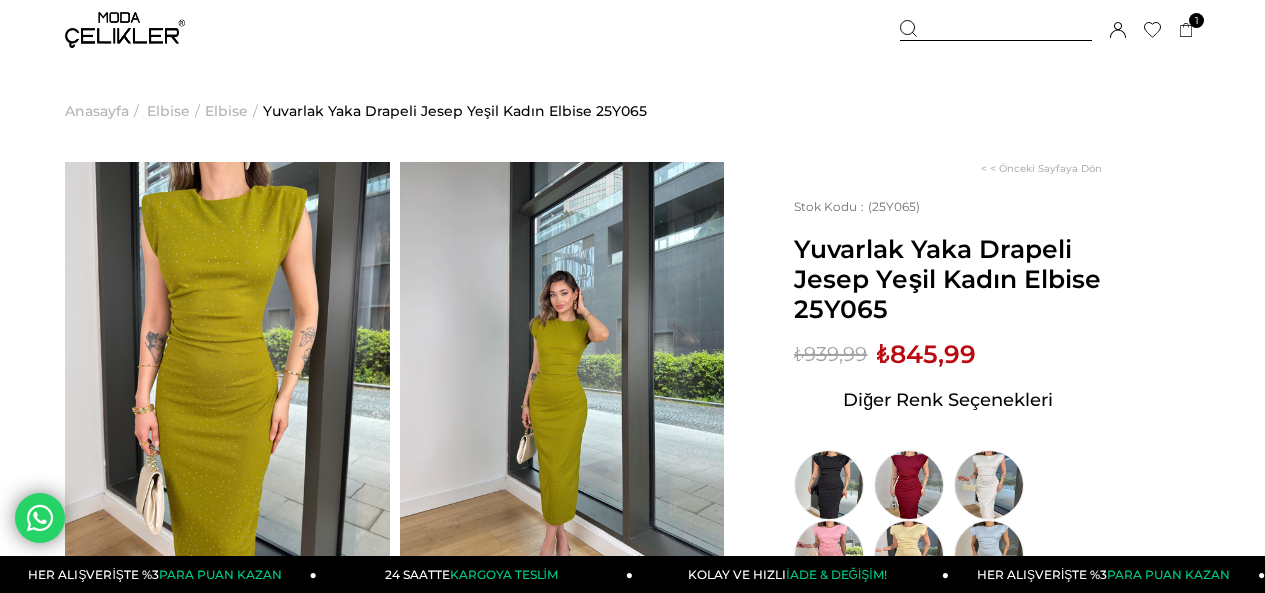 scroll, scrollTop: 0, scrollLeft: 0, axis: both 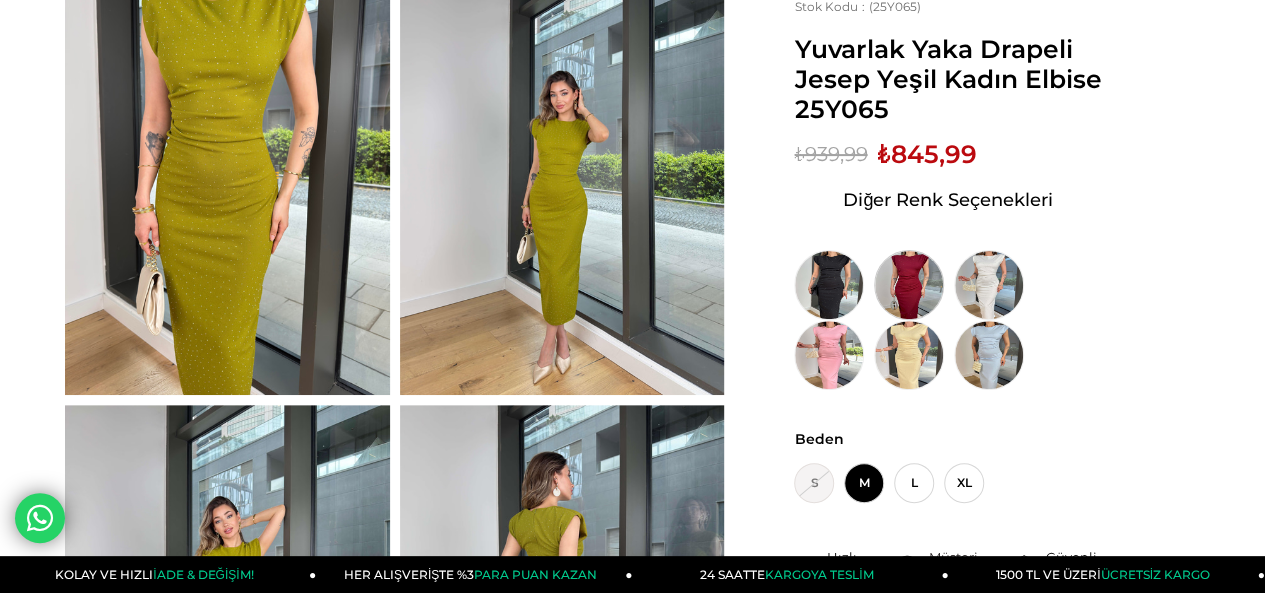 click at bounding box center (909, 285) 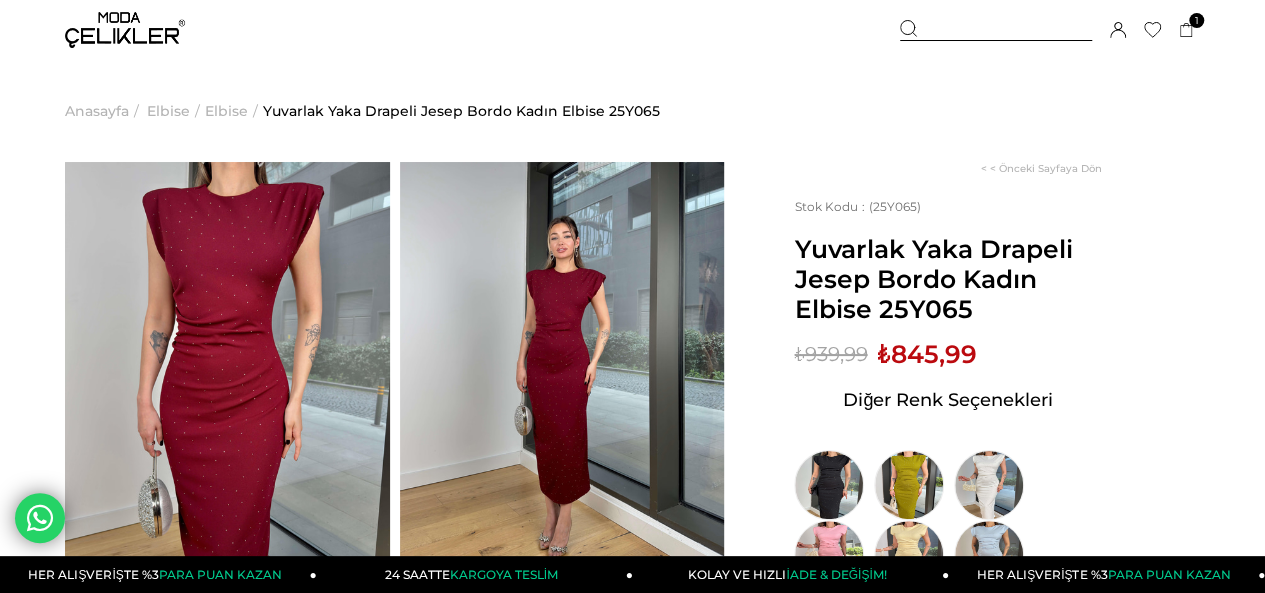 scroll, scrollTop: 200, scrollLeft: 0, axis: vertical 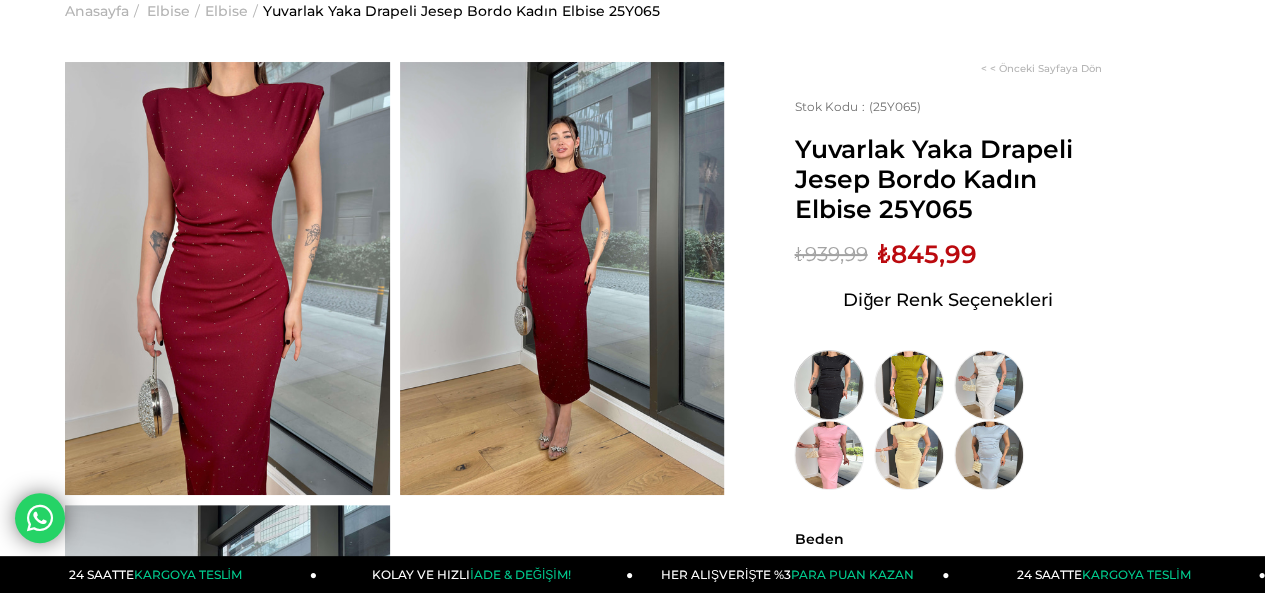 click at bounding box center (829, 385) 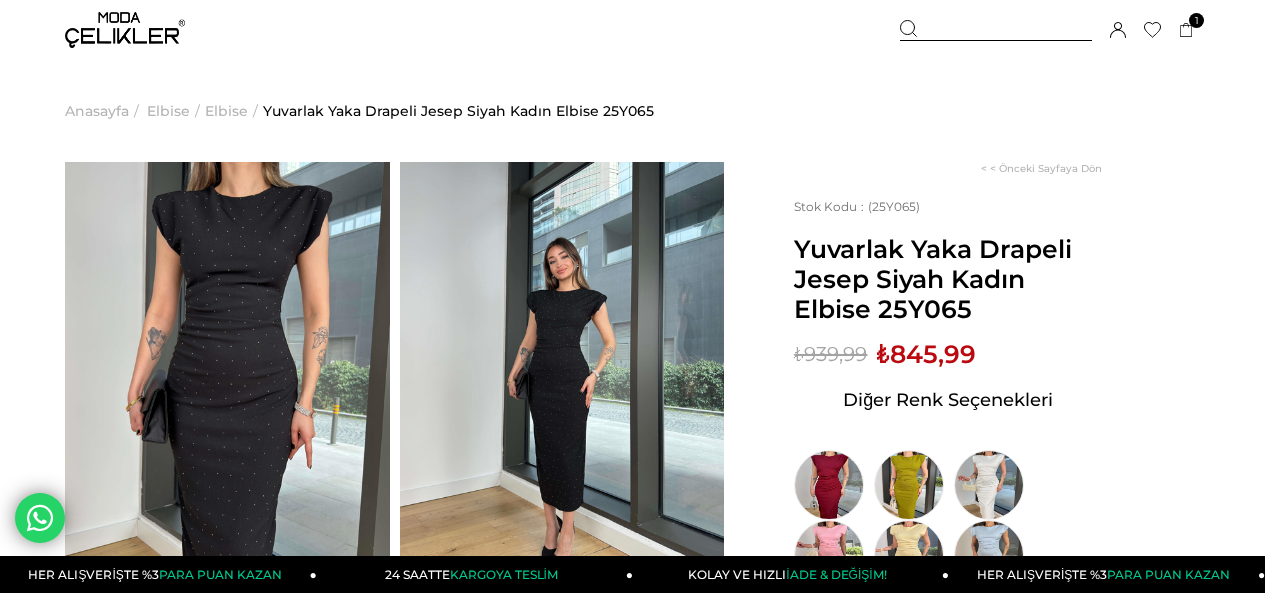scroll, scrollTop: 0, scrollLeft: 0, axis: both 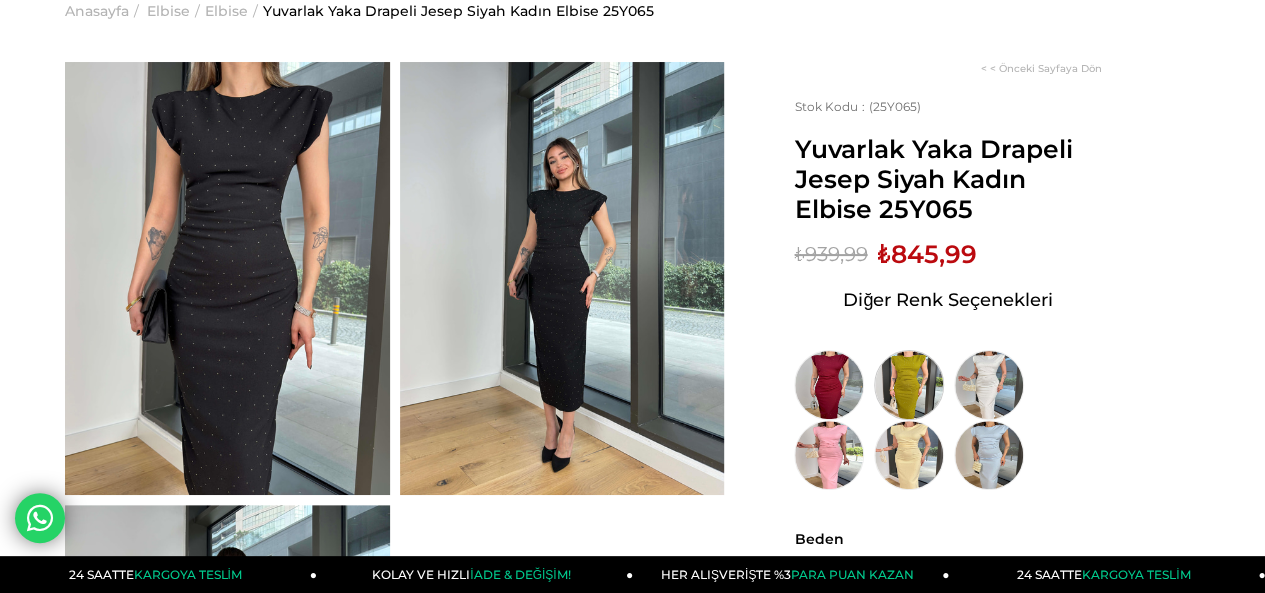 click at bounding box center (909, 385) 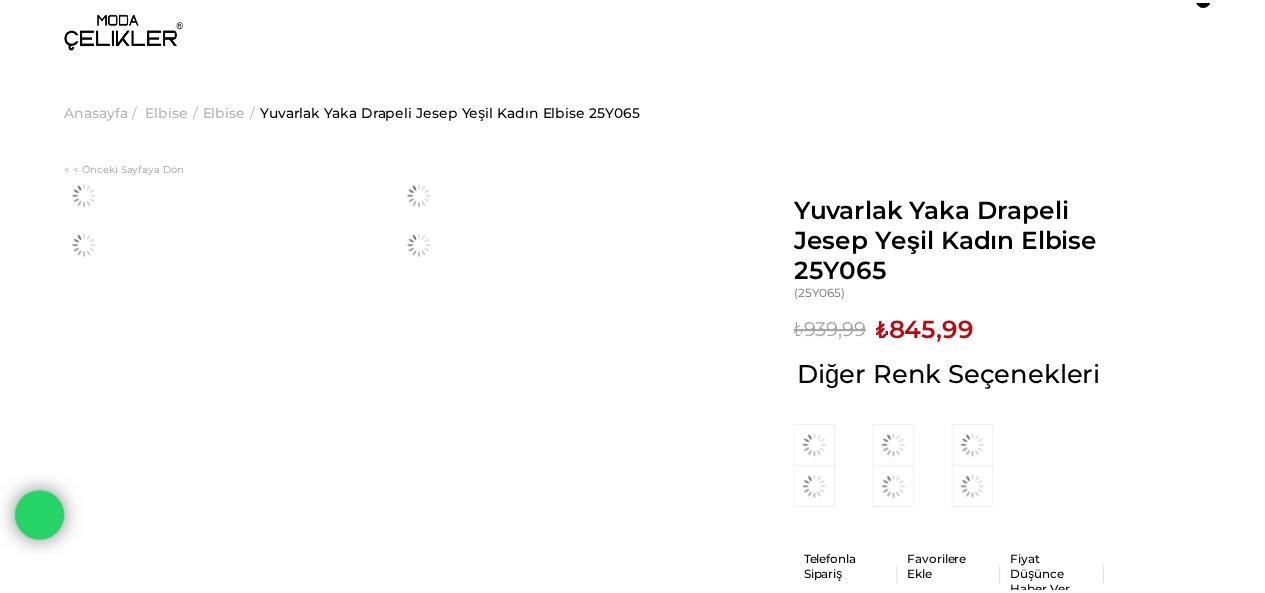 scroll, scrollTop: 0, scrollLeft: 0, axis: both 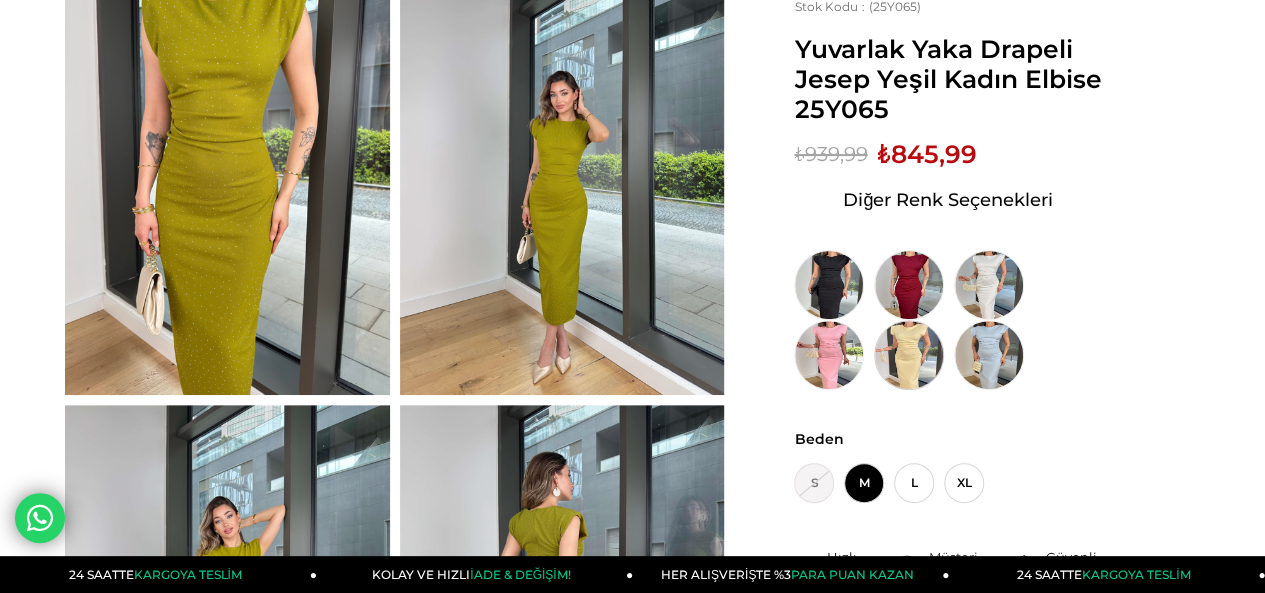 click at bounding box center [909, 355] 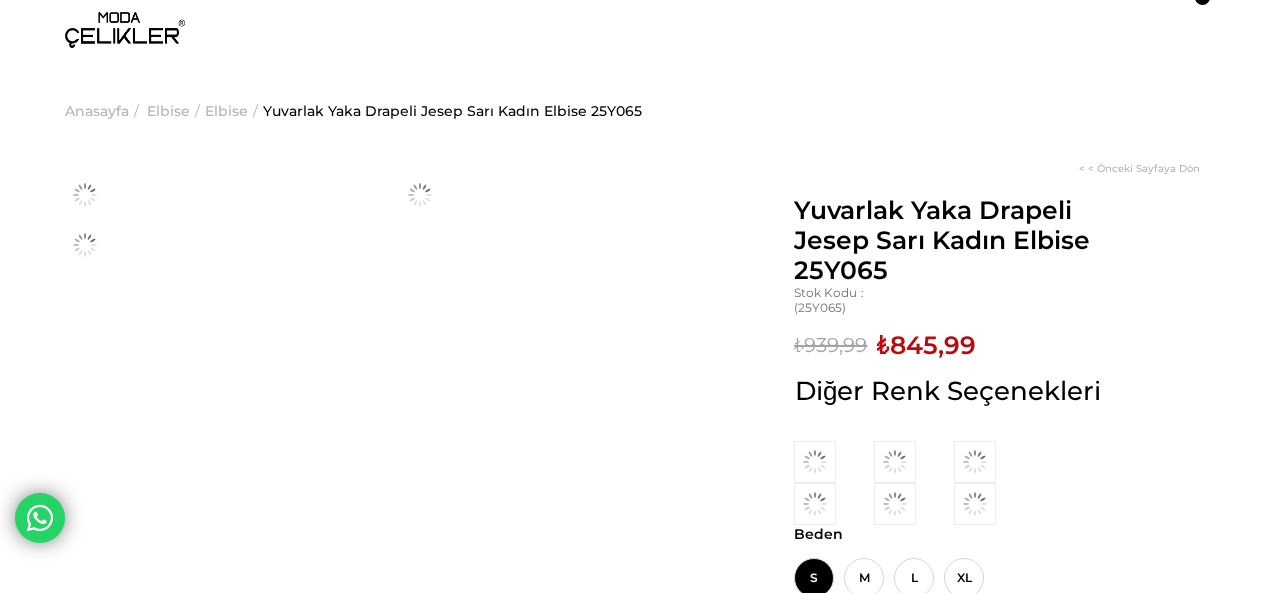 scroll, scrollTop: 0, scrollLeft: 0, axis: both 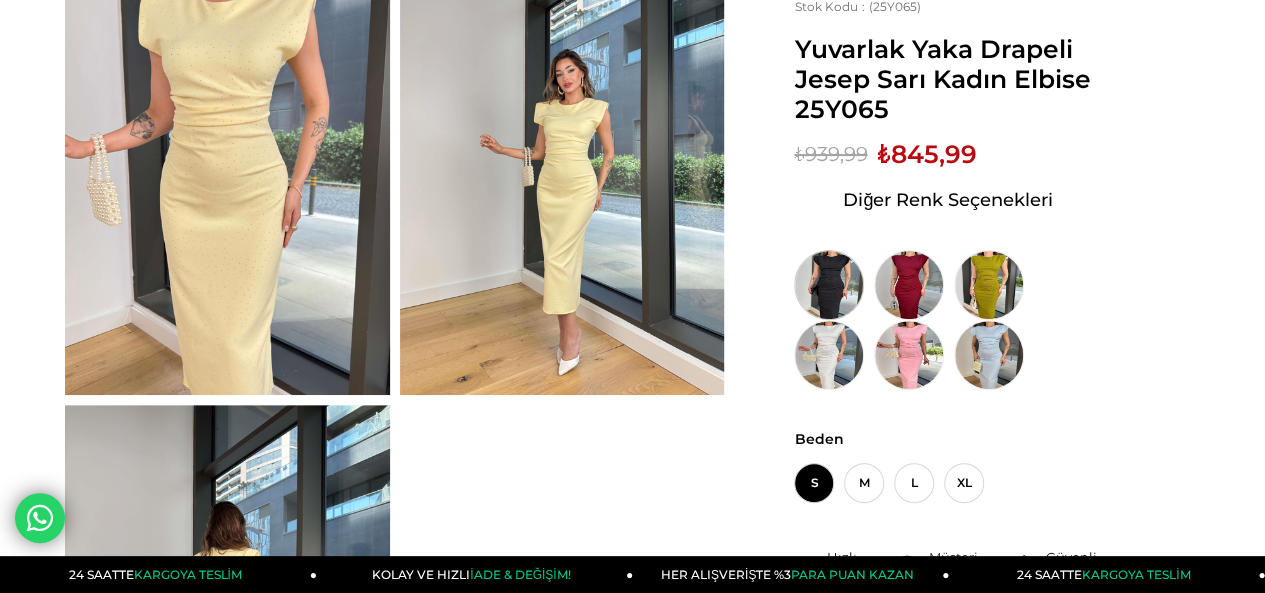 click at bounding box center [829, 285] 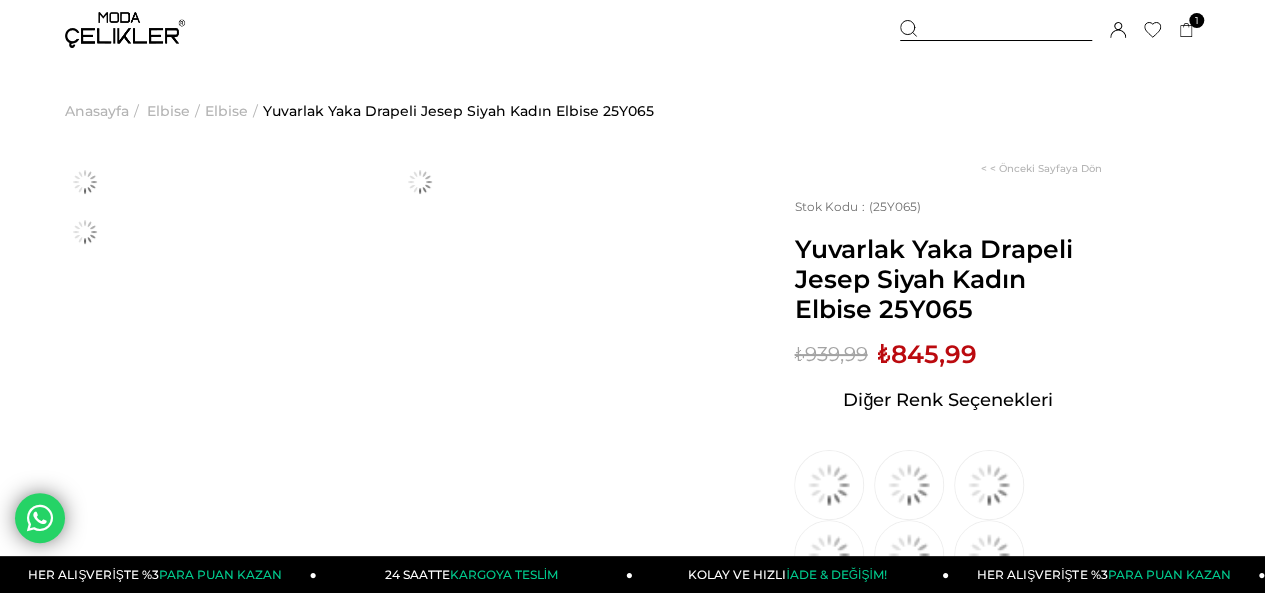 scroll, scrollTop: 300, scrollLeft: 0, axis: vertical 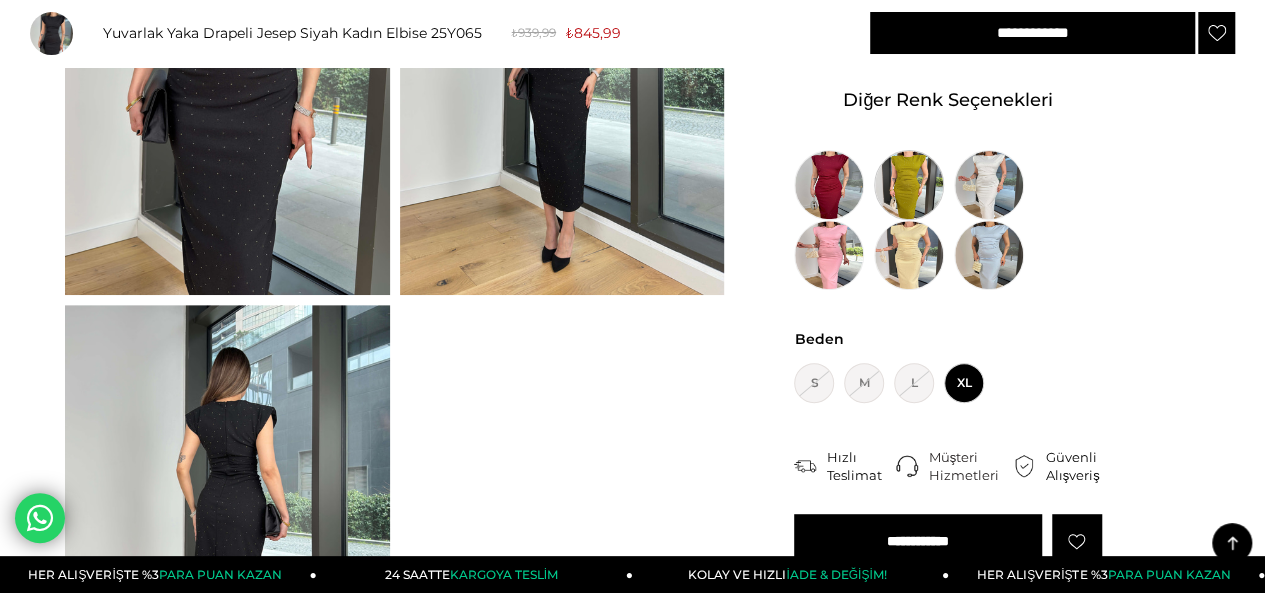 click at bounding box center (909, 185) 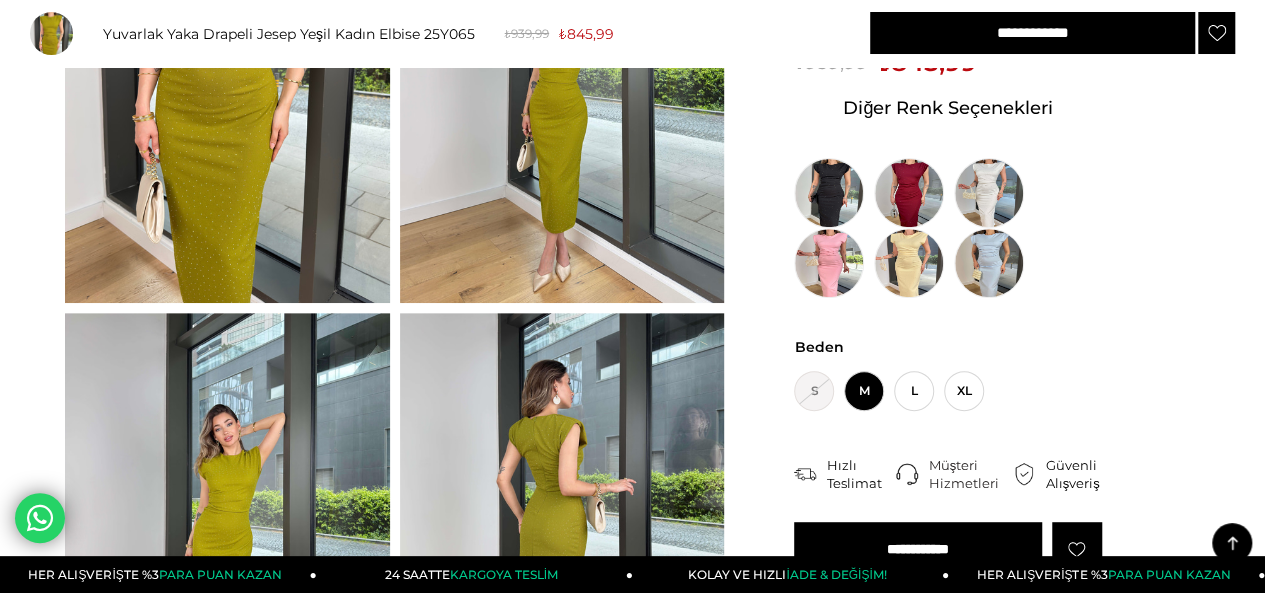 scroll, scrollTop: 300, scrollLeft: 0, axis: vertical 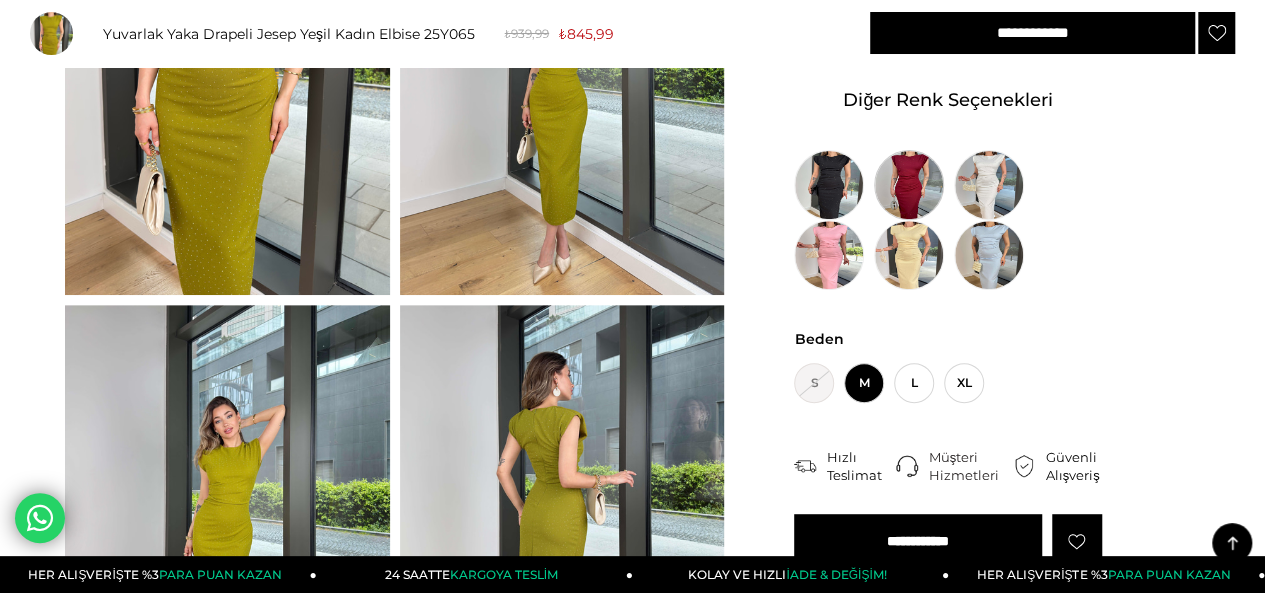 click at bounding box center (909, 185) 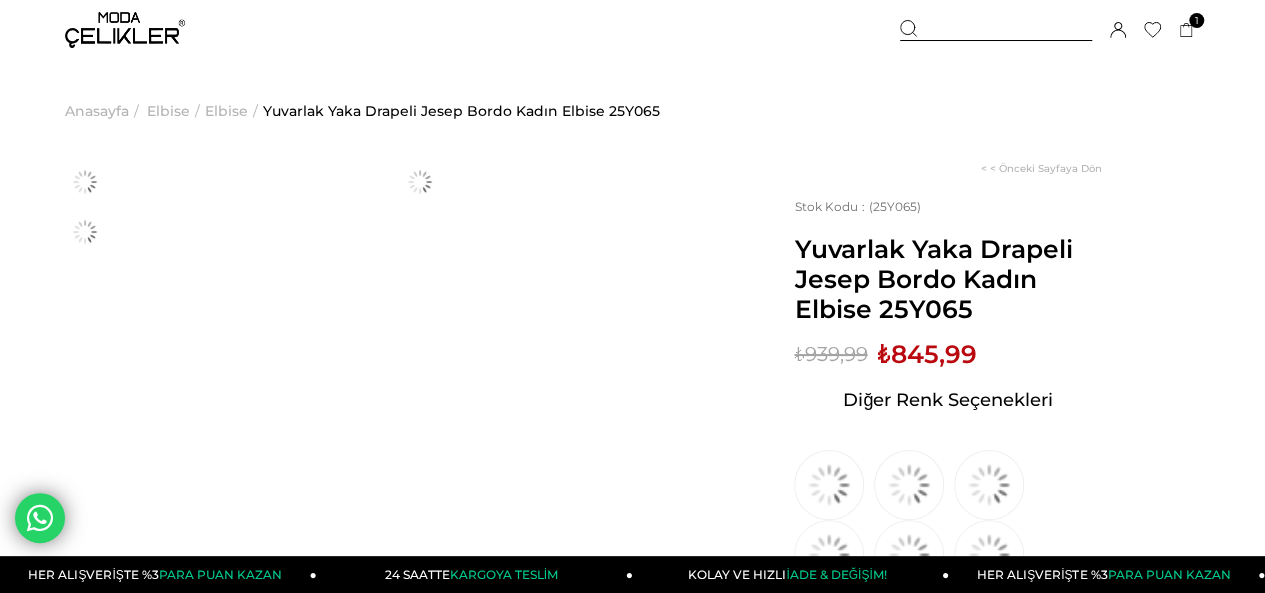 scroll, scrollTop: 100, scrollLeft: 0, axis: vertical 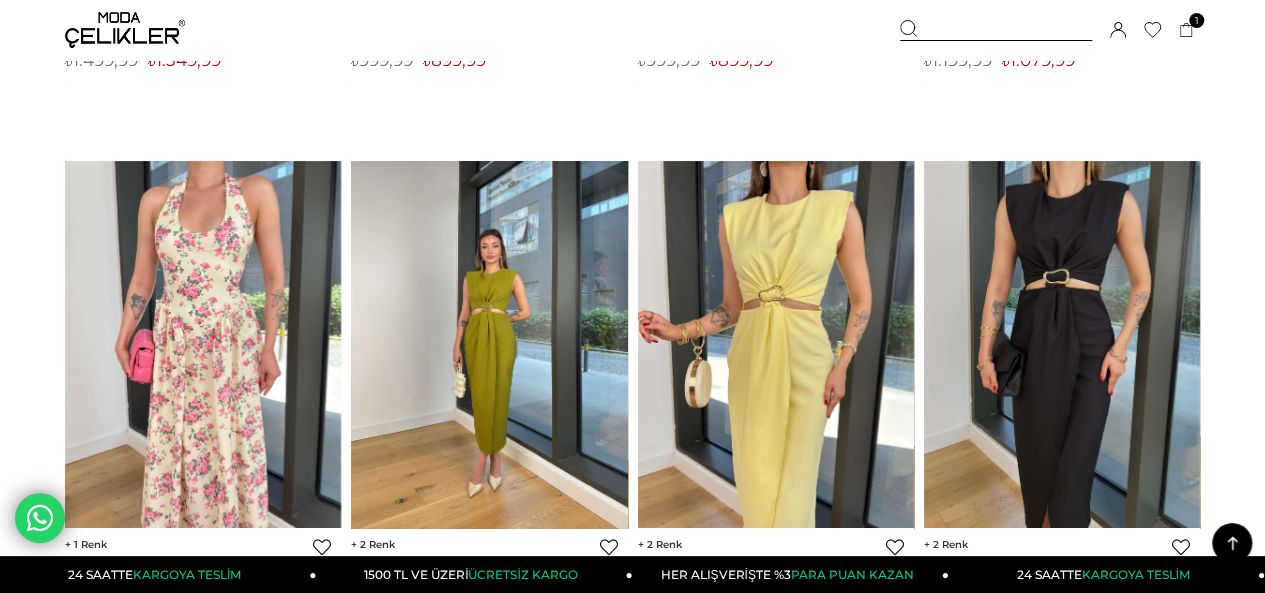 click at bounding box center [489, 345] 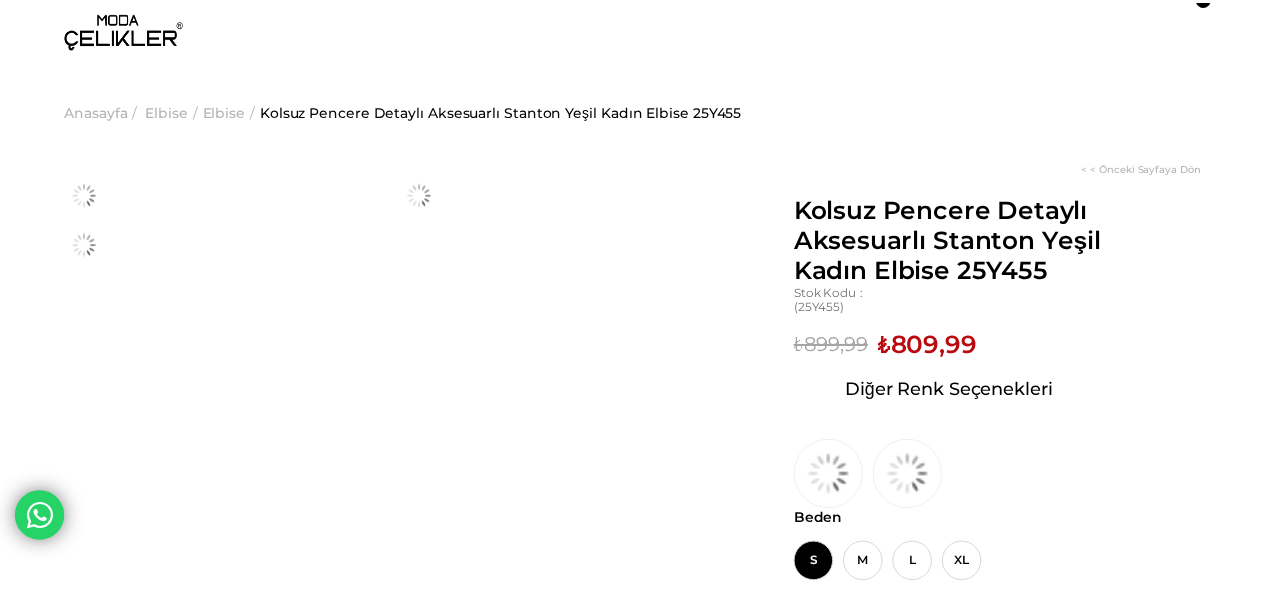 scroll, scrollTop: 0, scrollLeft: 0, axis: both 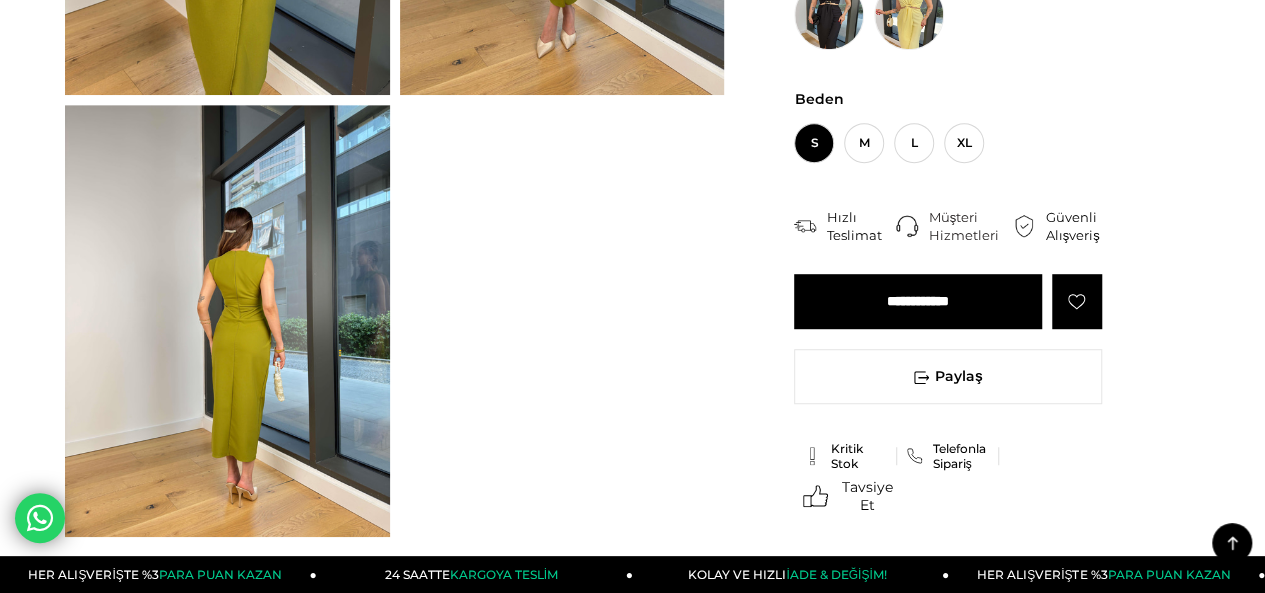 click at bounding box center [227, -122] 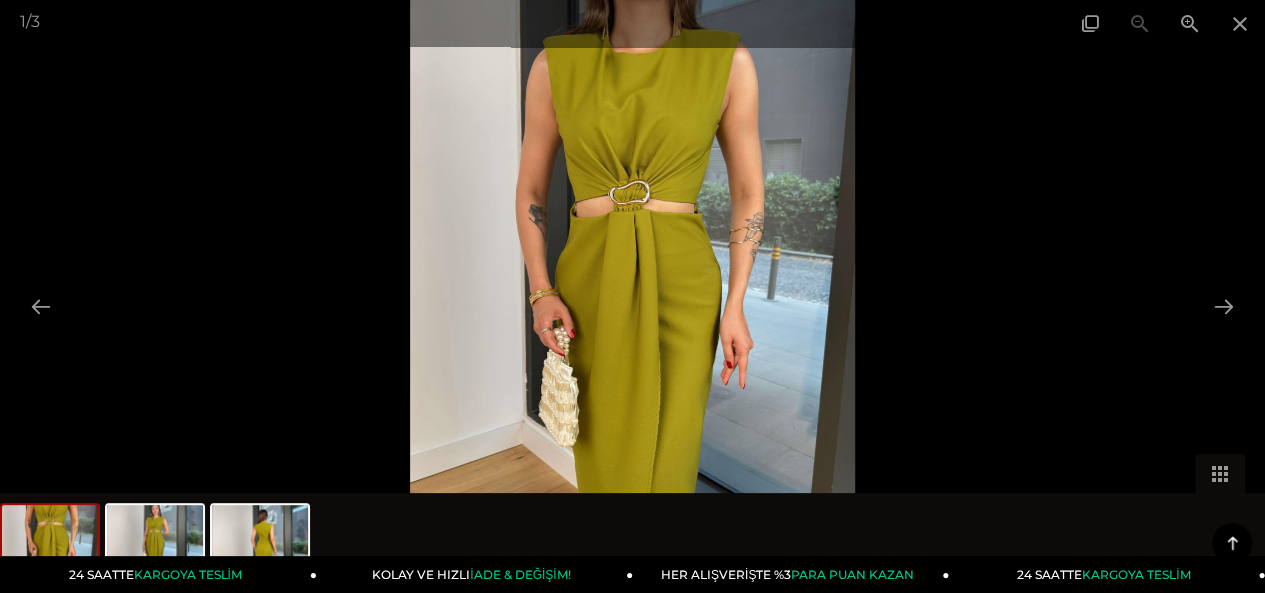 click at bounding box center (632, 296) 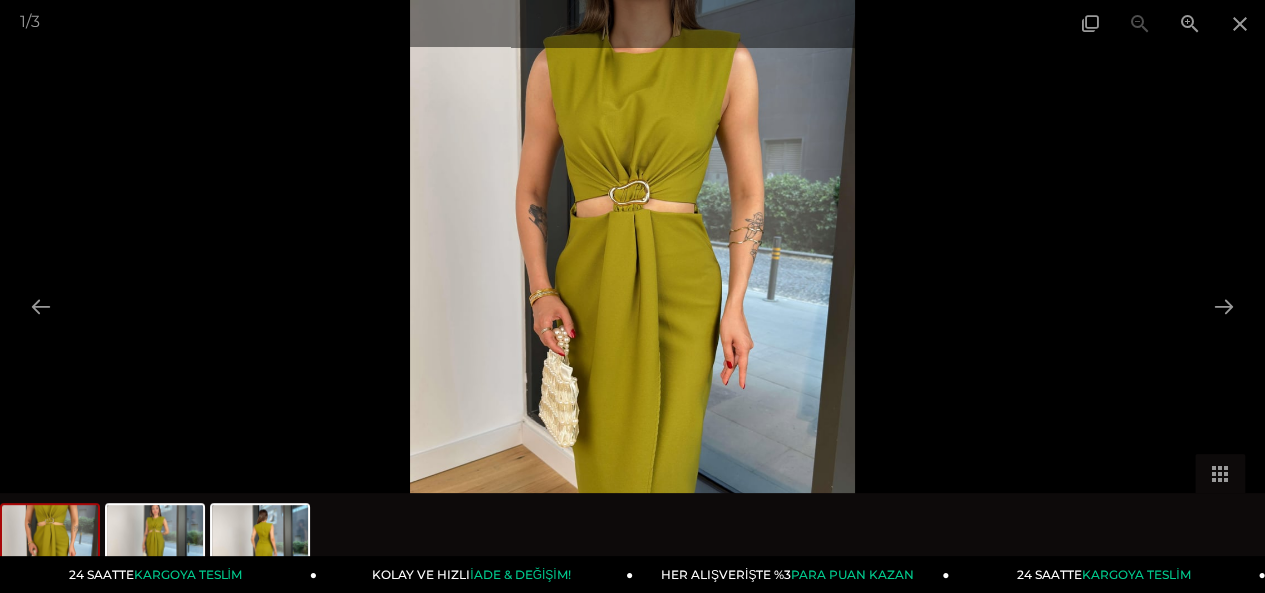 scroll, scrollTop: 100, scrollLeft: 0, axis: vertical 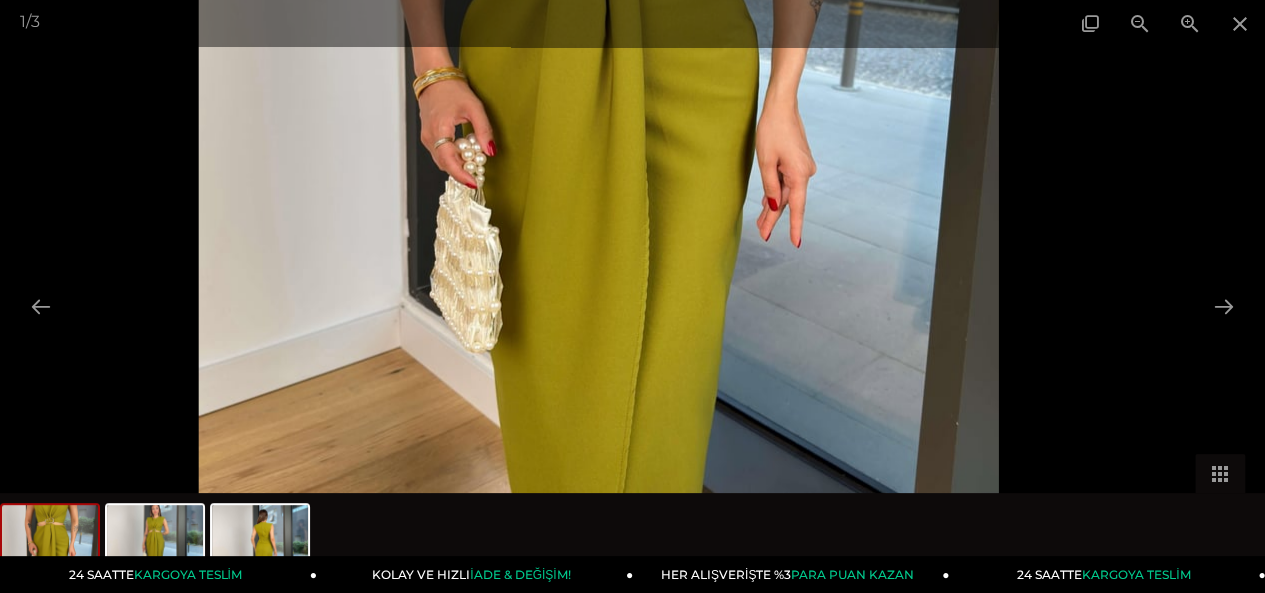 drag, startPoint x: 687, startPoint y: 222, endPoint x: 719, endPoint y: -45, distance: 268.91077 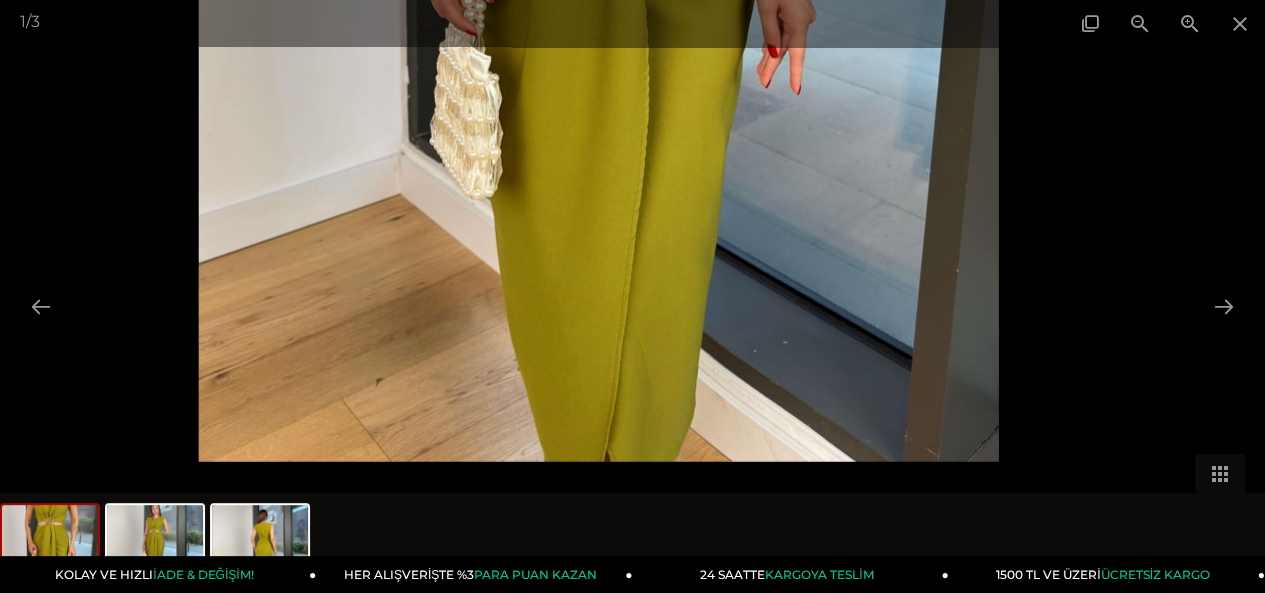 drag, startPoint x: 695, startPoint y: 212, endPoint x: 752, endPoint y: 18, distance: 202.2004 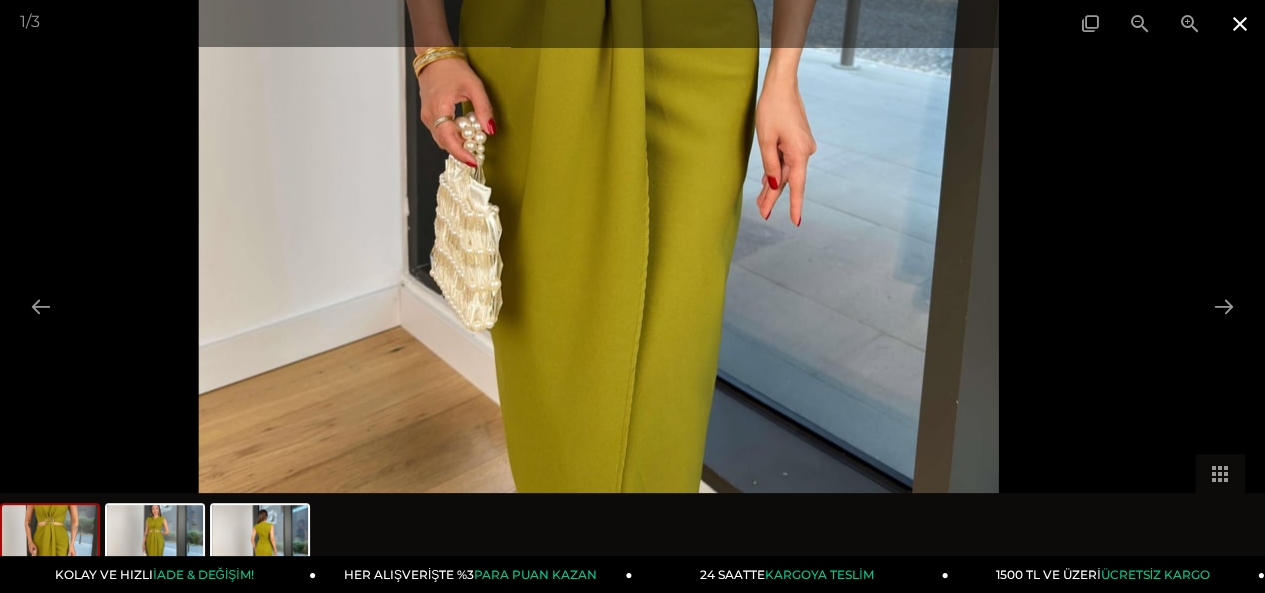 drag, startPoint x: 1234, startPoint y: 21, endPoint x: 1234, endPoint y: 34, distance: 13 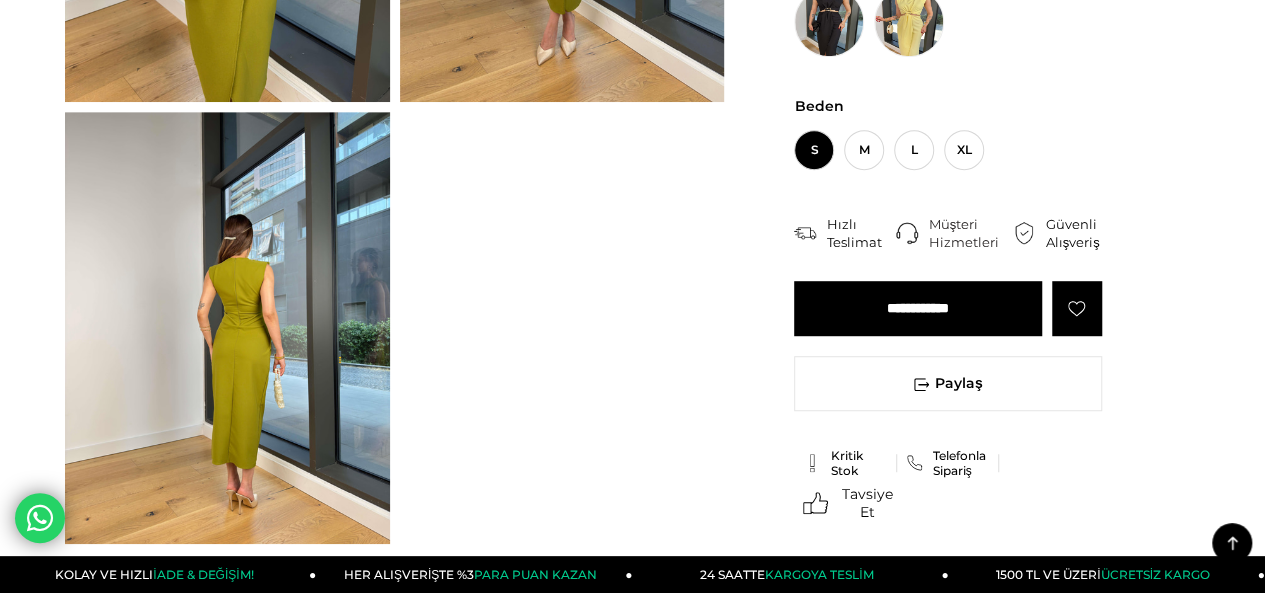 scroll, scrollTop: 200, scrollLeft: 0, axis: vertical 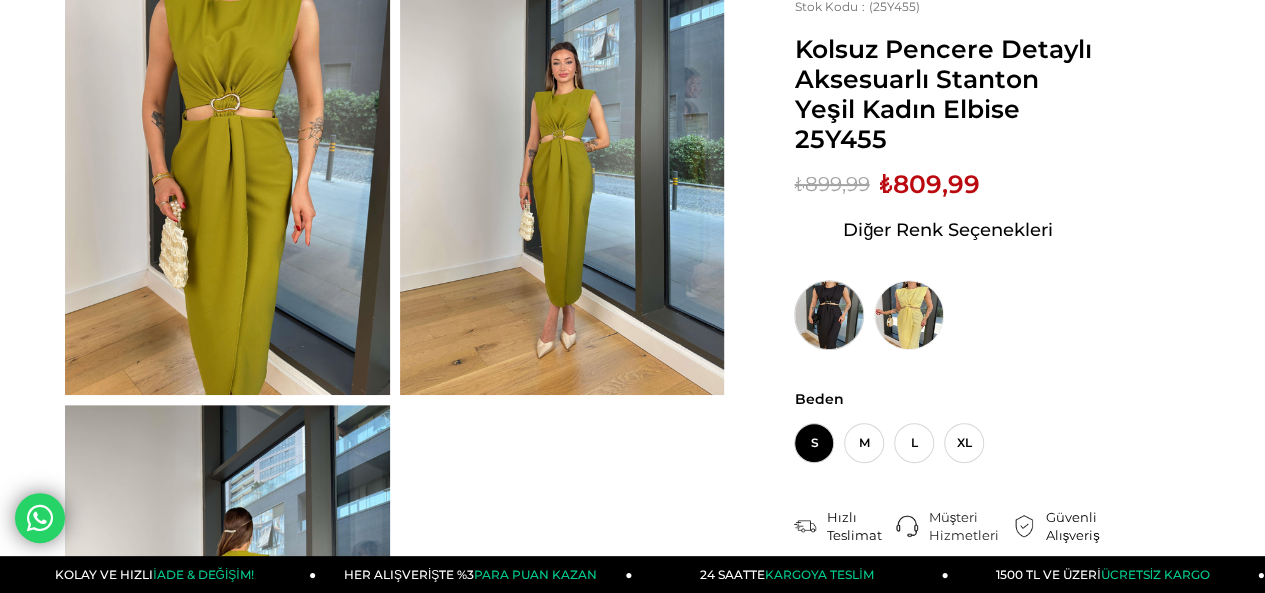 click at bounding box center (829, 315) 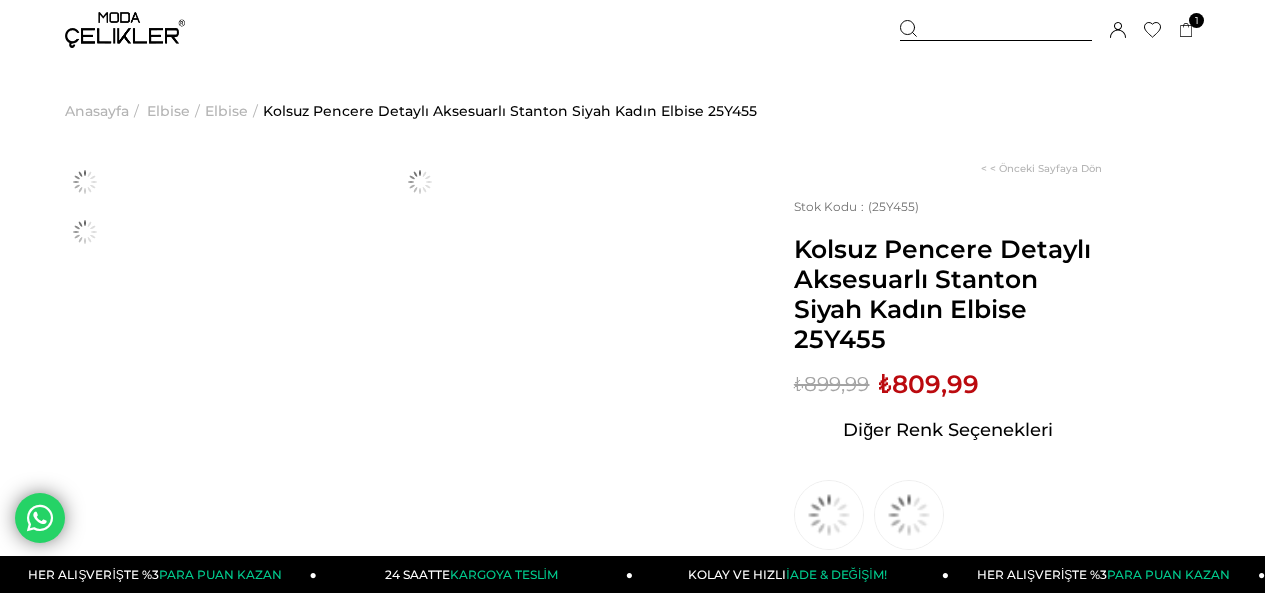 scroll, scrollTop: 100, scrollLeft: 0, axis: vertical 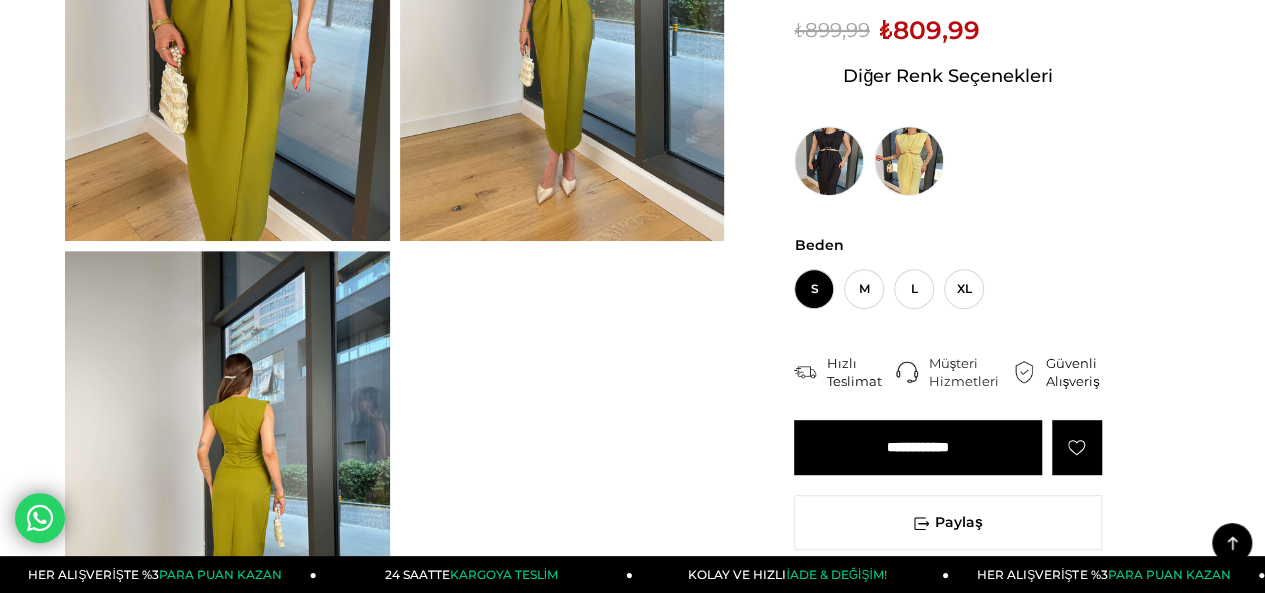 click on "**********" at bounding box center (918, 447) 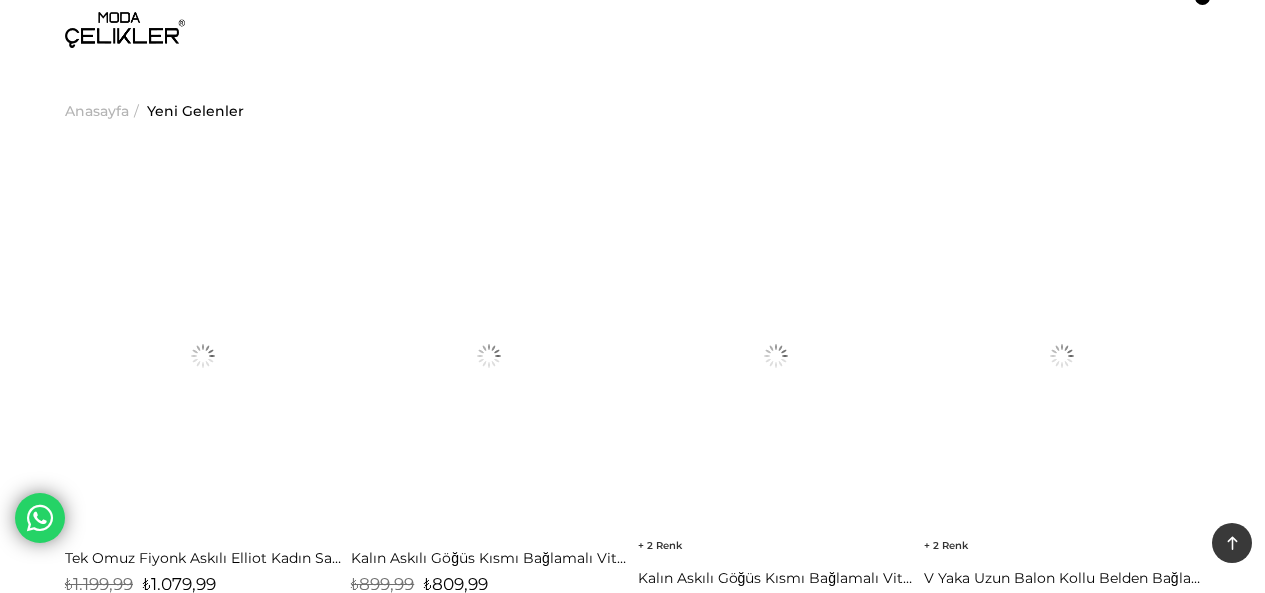 scroll, scrollTop: 7657, scrollLeft: 0, axis: vertical 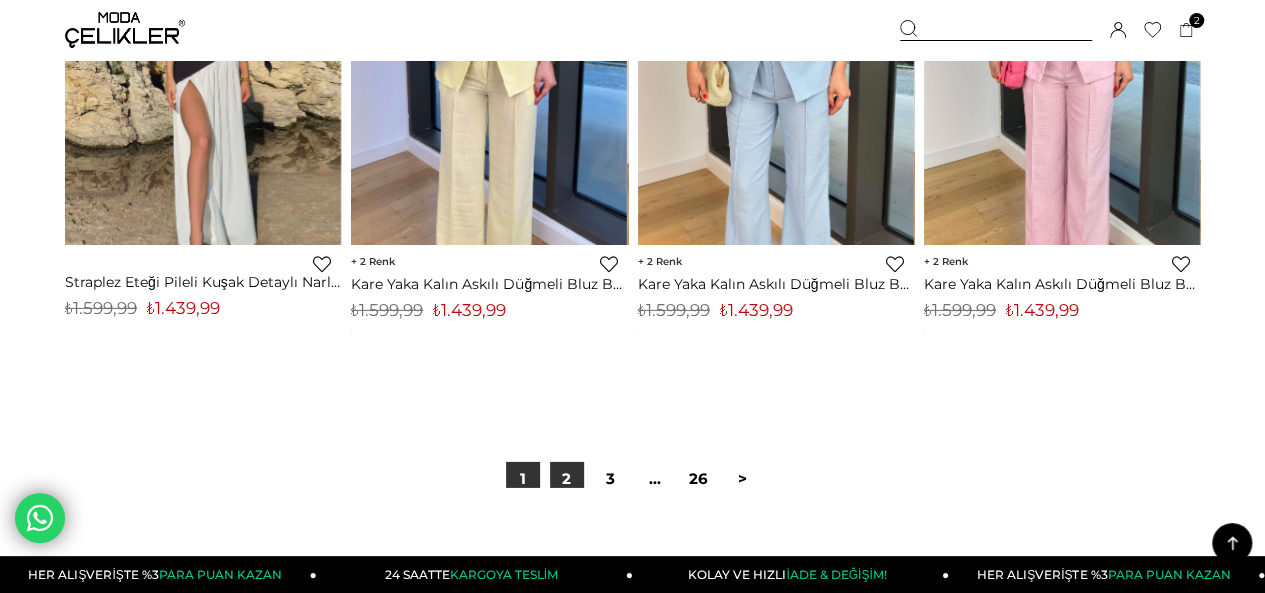 click on "2" at bounding box center (567, 479) 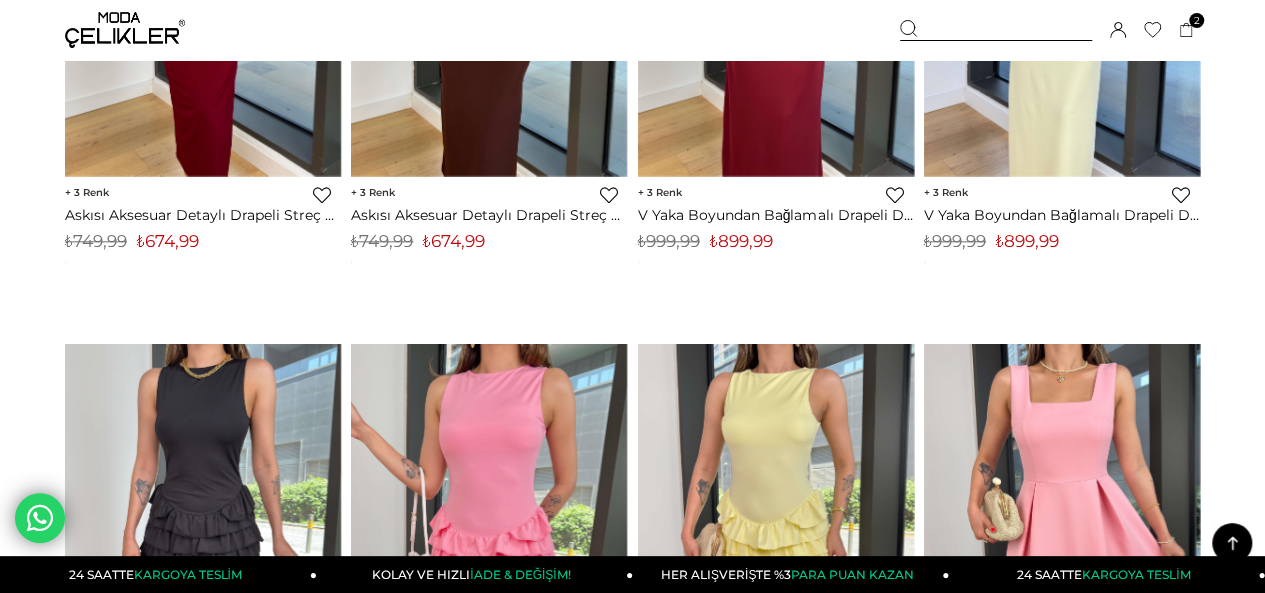scroll, scrollTop: 300, scrollLeft: 0, axis: vertical 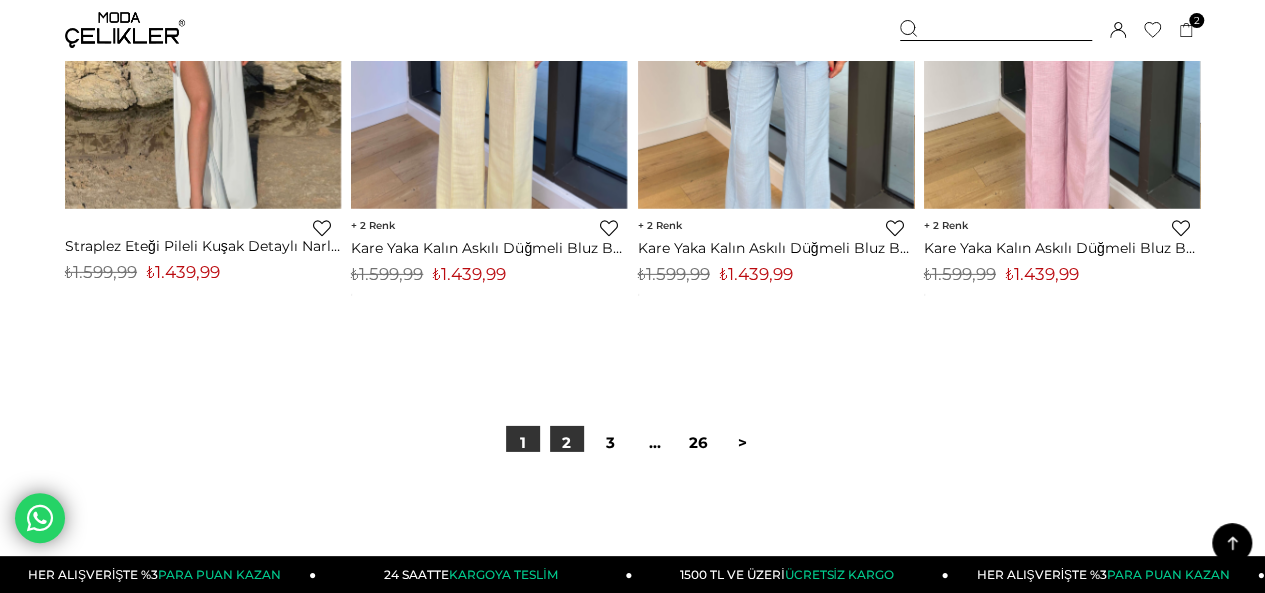 click on "2" at bounding box center [567, 443] 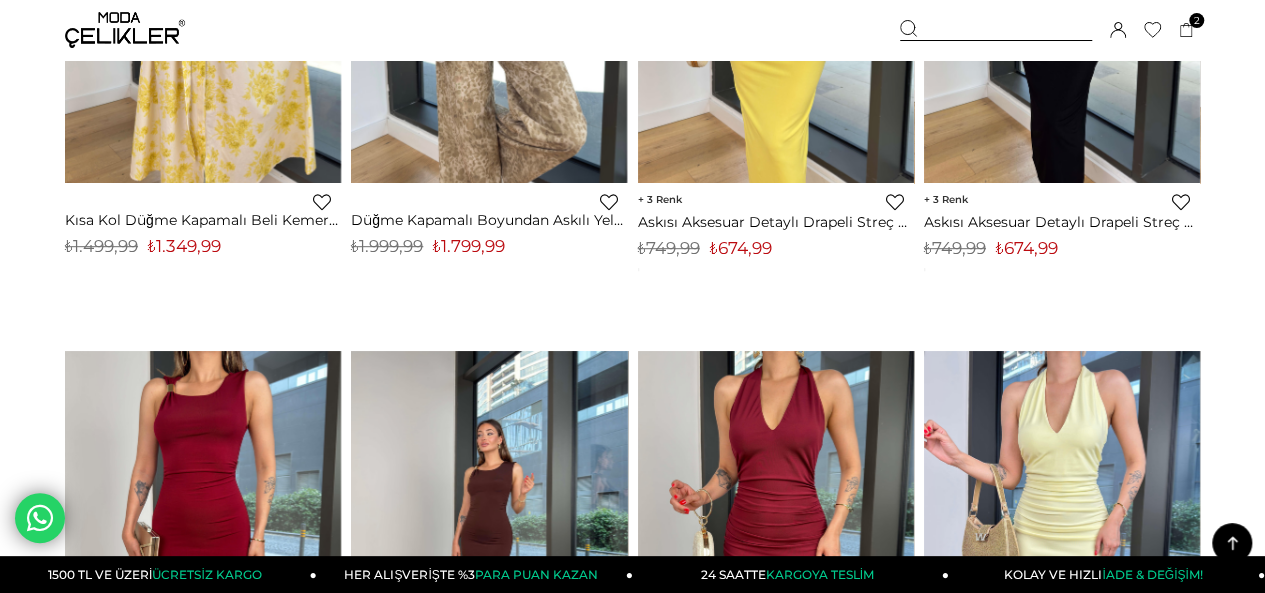 scroll, scrollTop: 600, scrollLeft: 0, axis: vertical 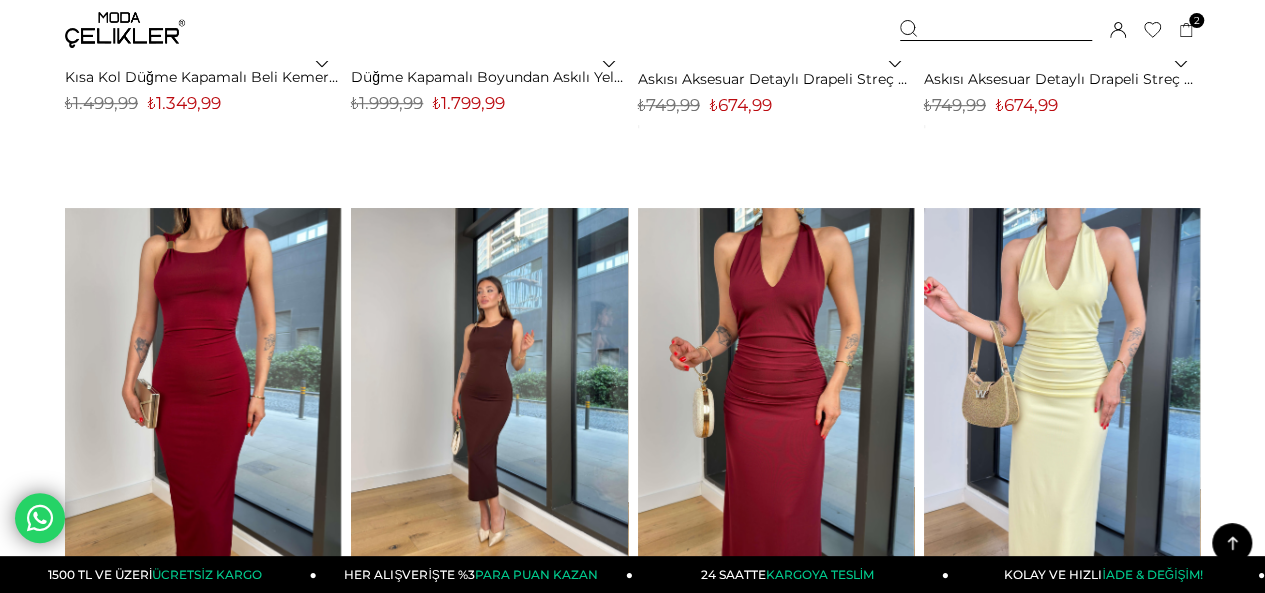 click at bounding box center (489, 392) 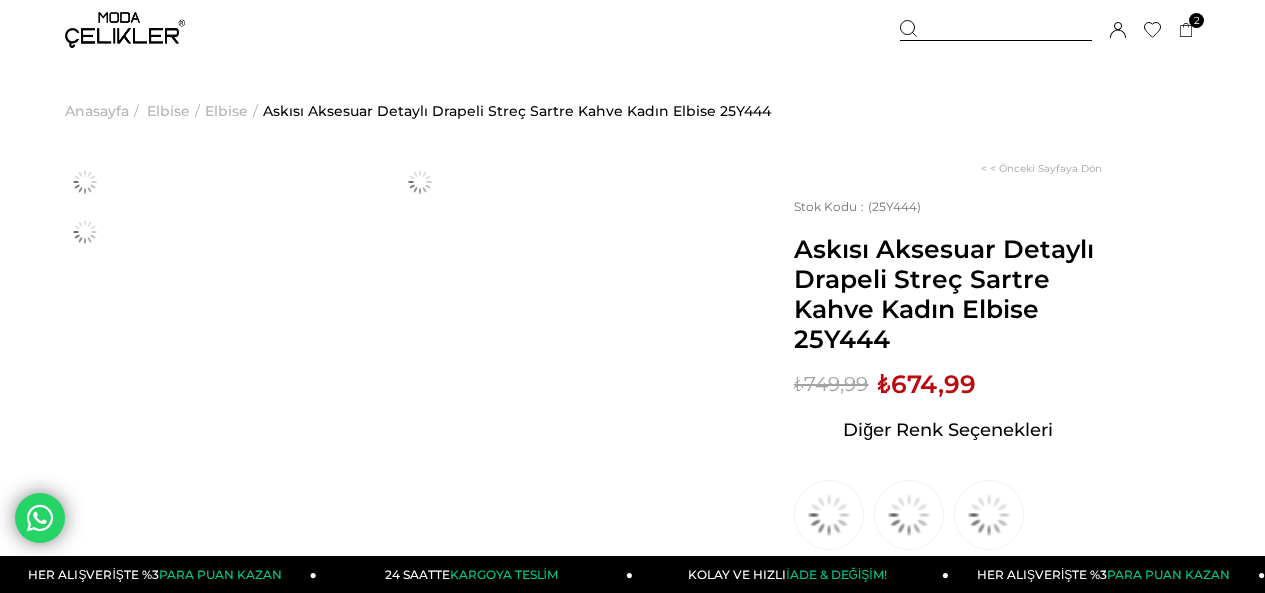 scroll, scrollTop: 0, scrollLeft: 0, axis: both 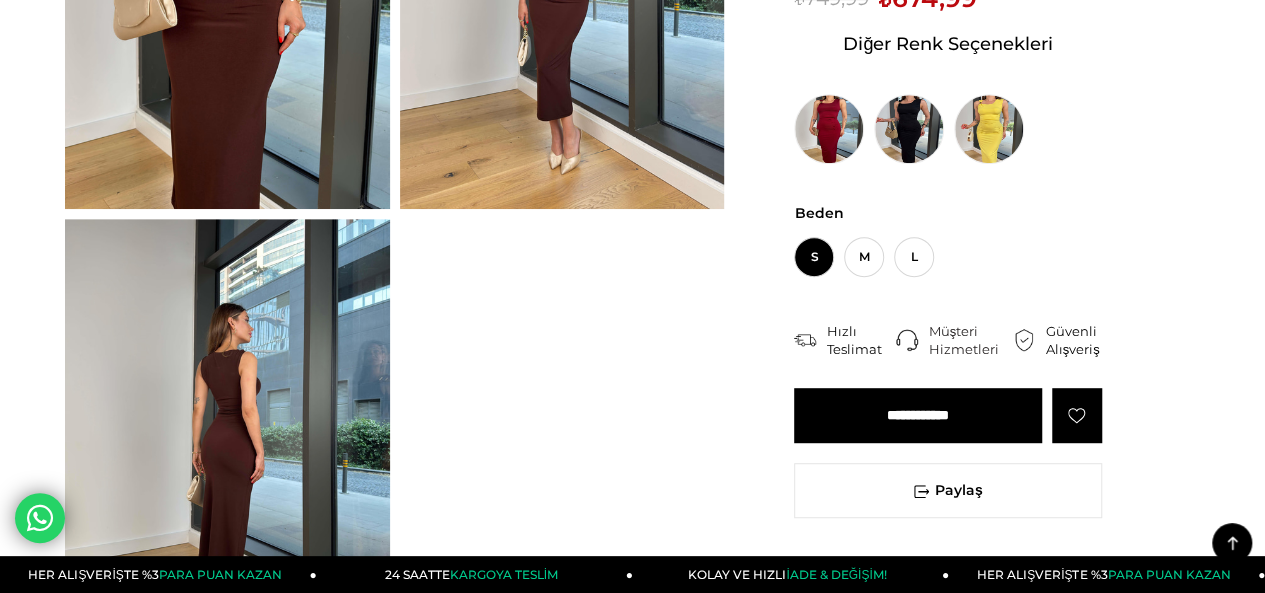 click at bounding box center (227, -8) 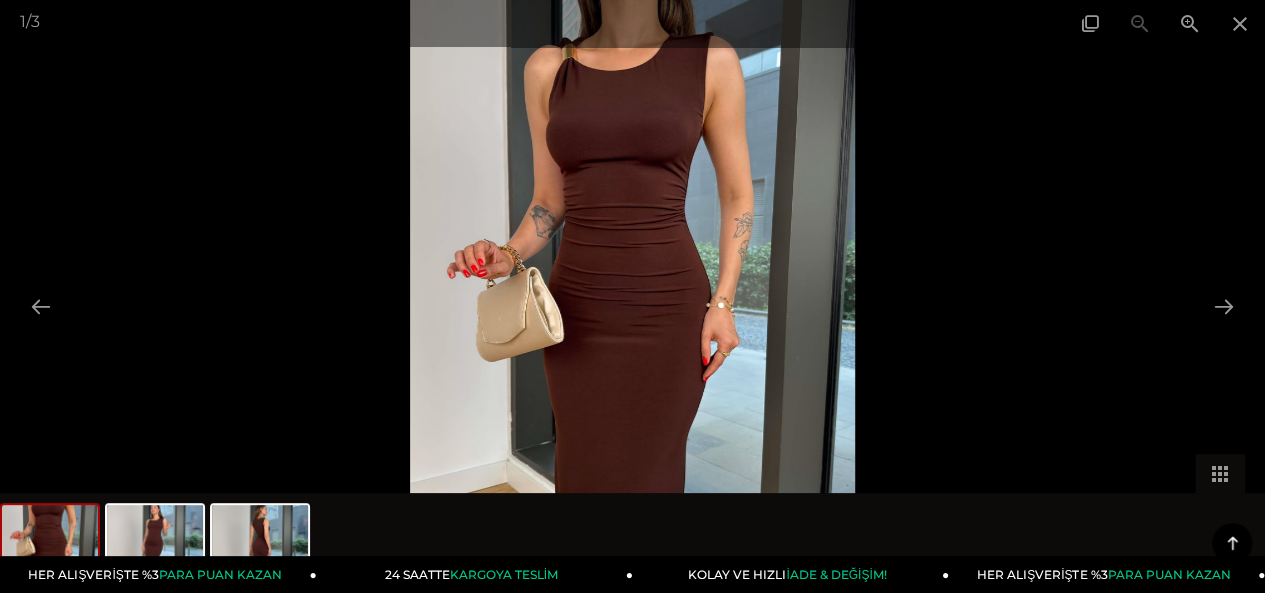 click at bounding box center (632, 296) 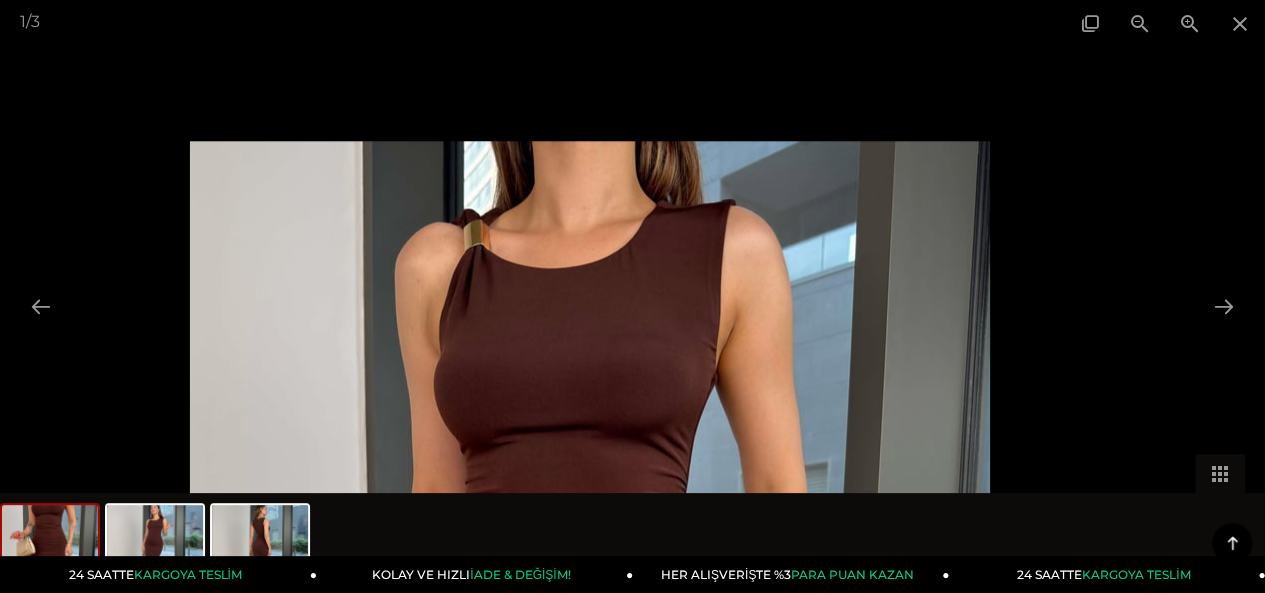 drag, startPoint x: 648, startPoint y: 477, endPoint x: 706, endPoint y: 314, distance: 173.01157 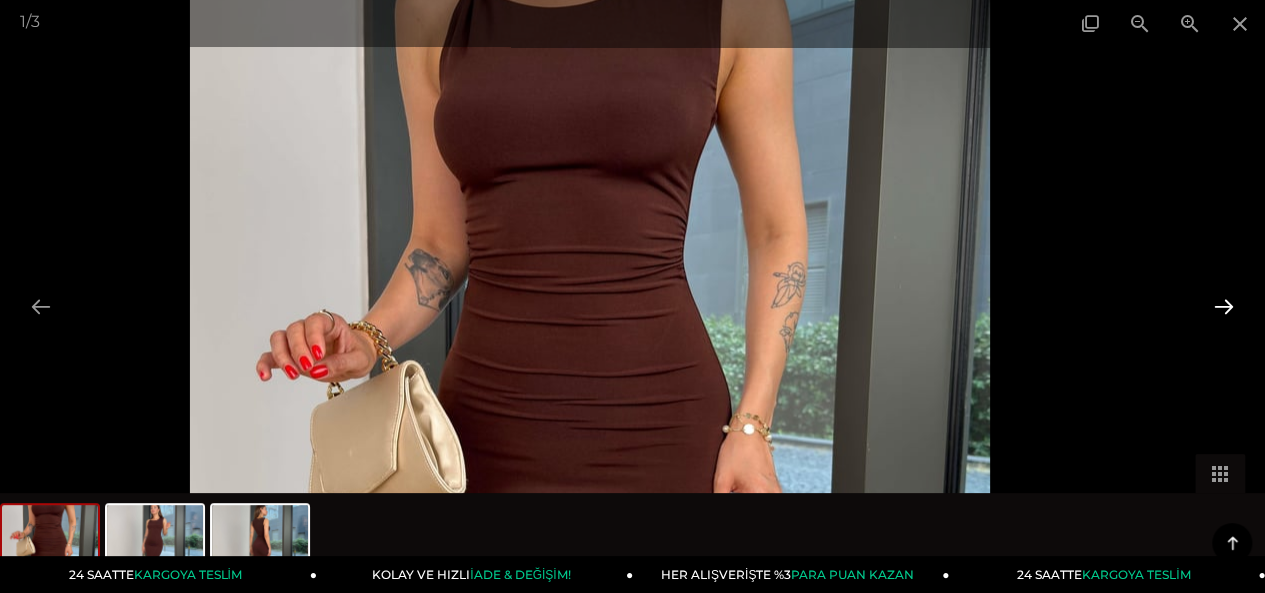 click at bounding box center [1224, 306] 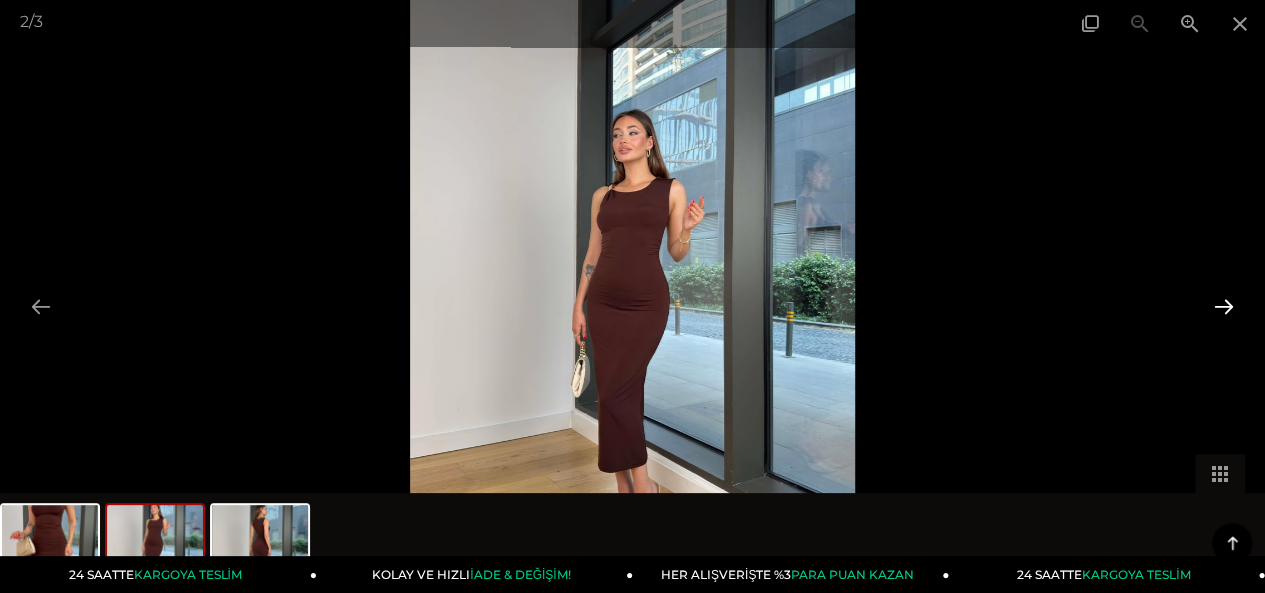 click at bounding box center (1224, 306) 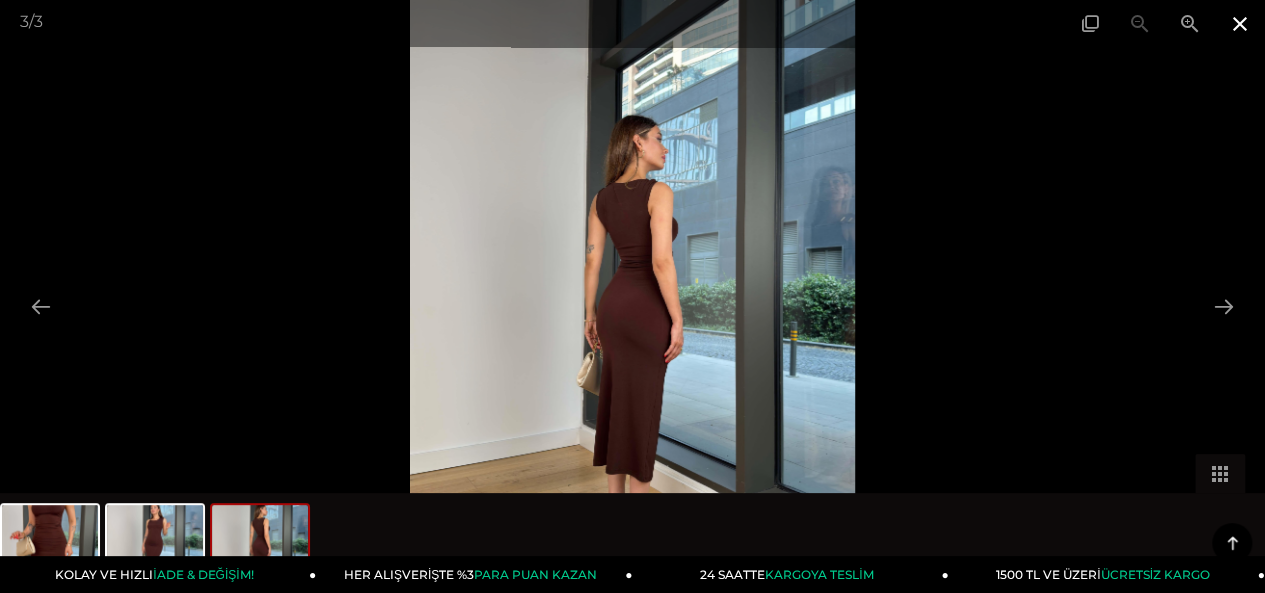 click at bounding box center (1240, 23) 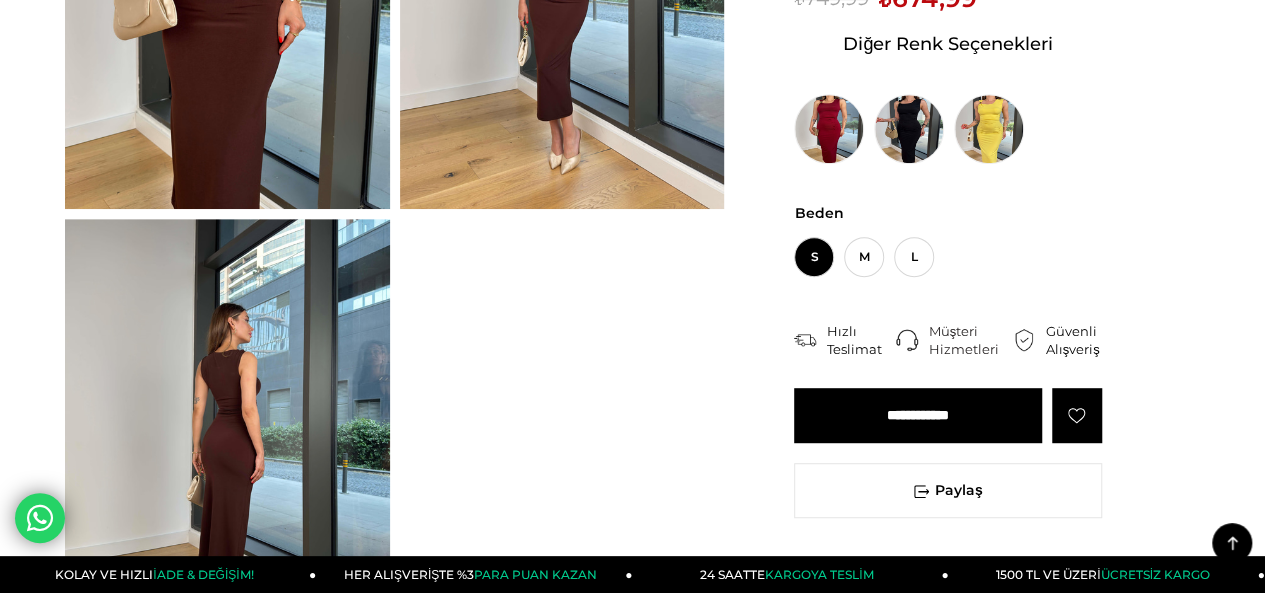 click on "**********" at bounding box center (918, 415) 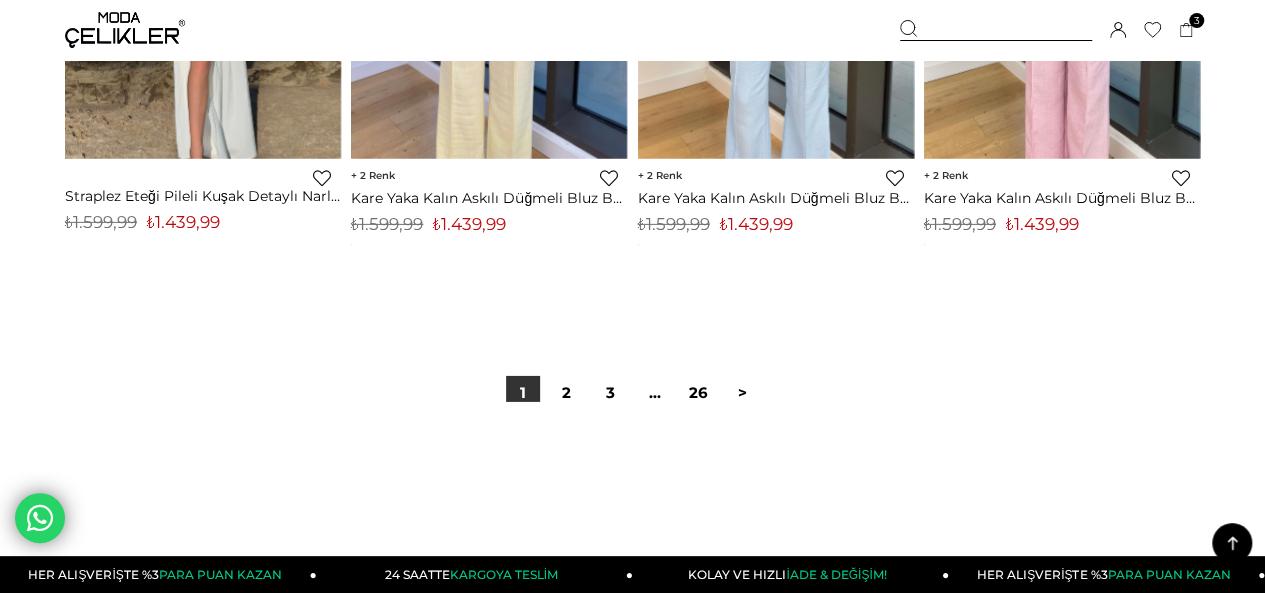 scroll, scrollTop: 10656, scrollLeft: 0, axis: vertical 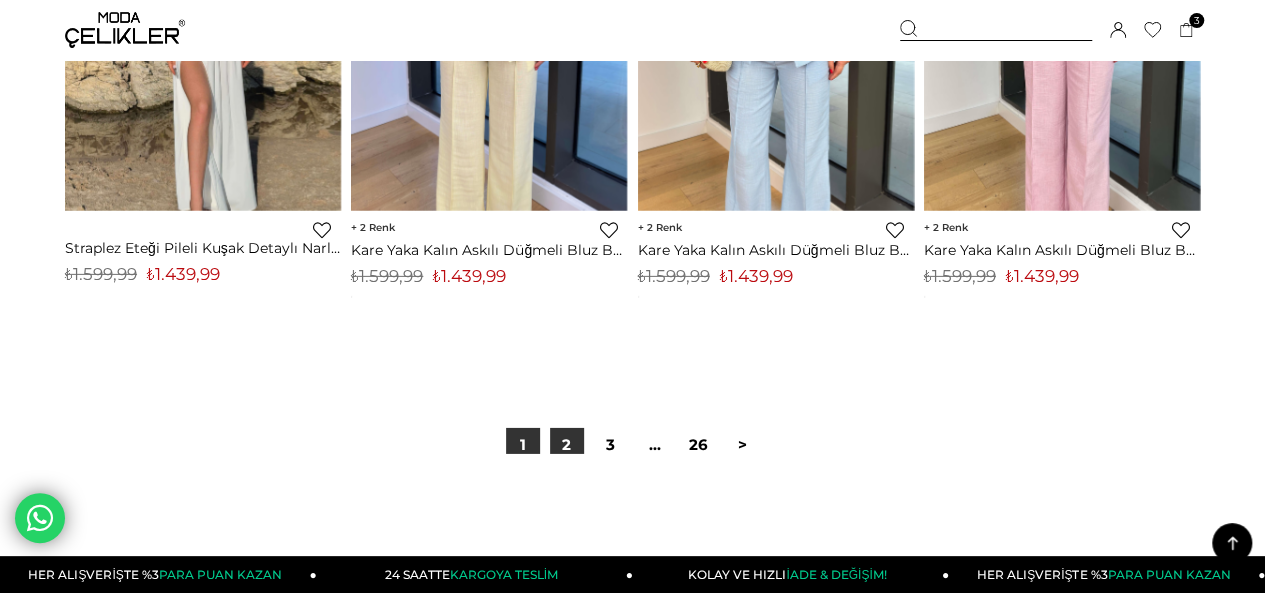 click on "2" at bounding box center (567, 445) 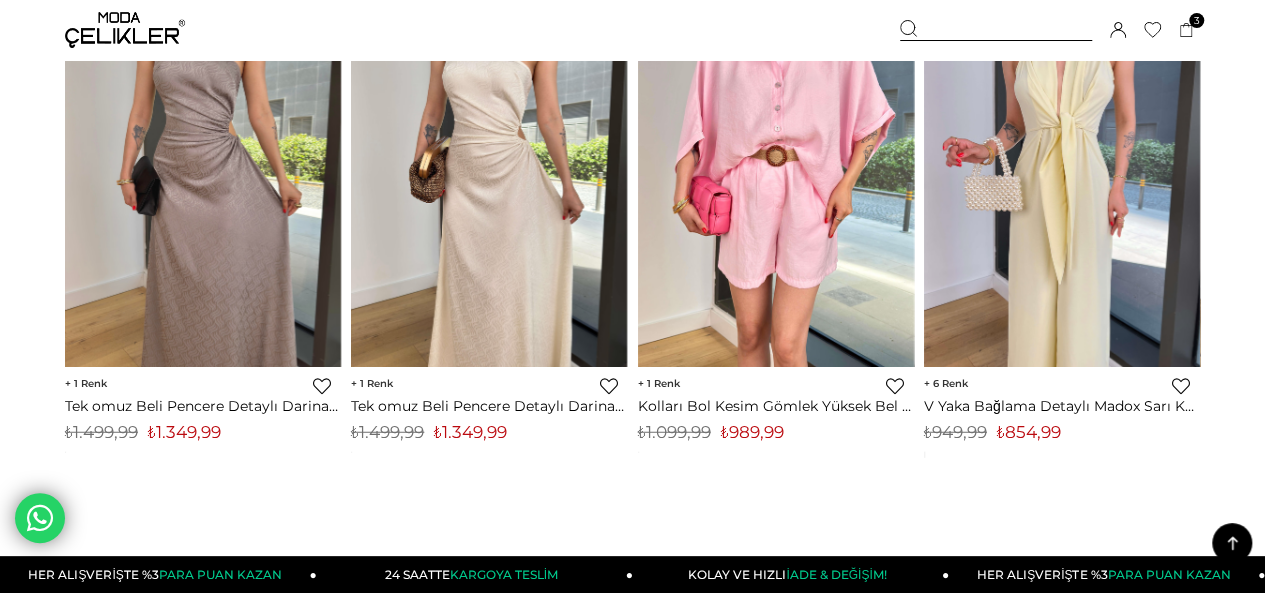 scroll, scrollTop: 2400, scrollLeft: 0, axis: vertical 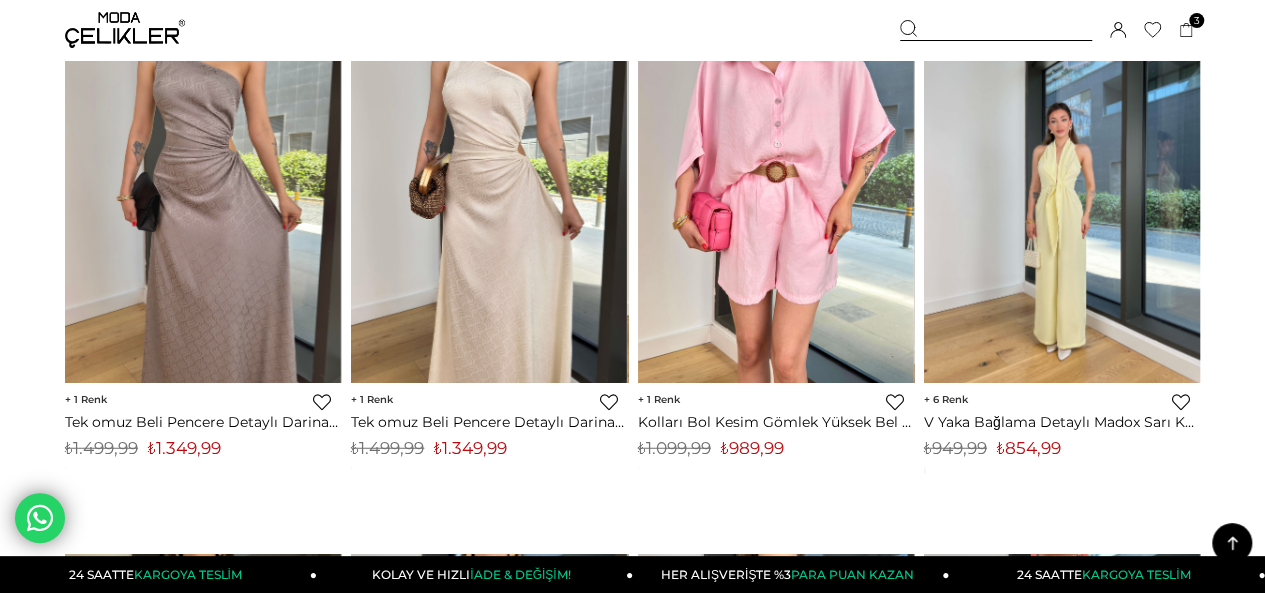 click at bounding box center (1062, 200) 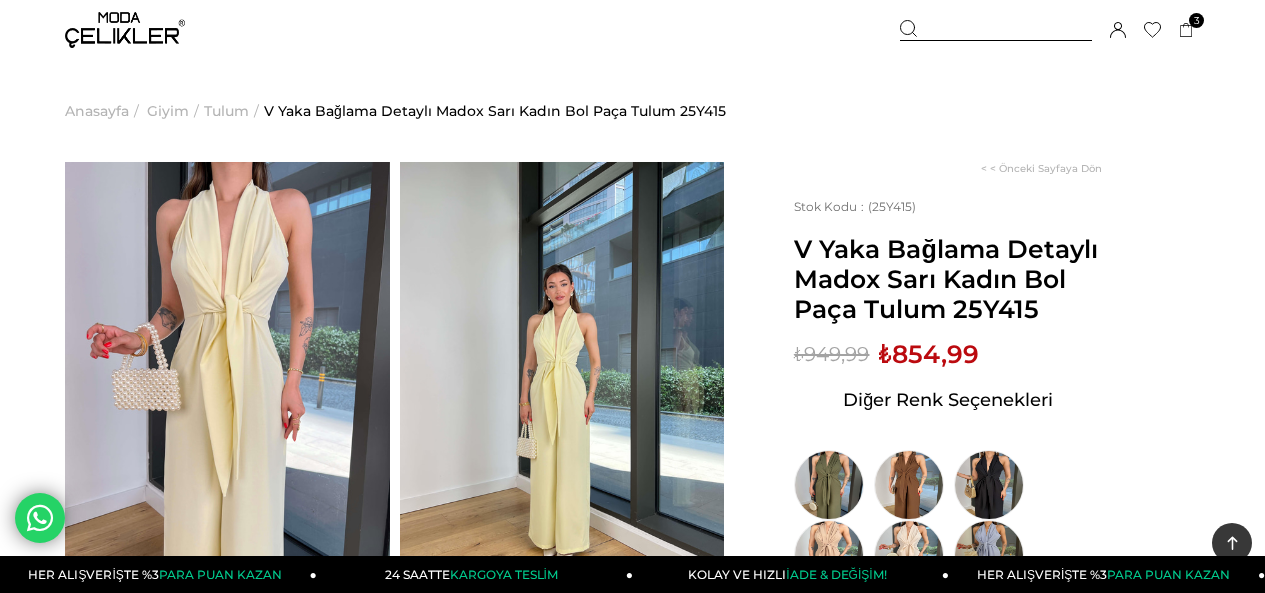 scroll, scrollTop: 100, scrollLeft: 0, axis: vertical 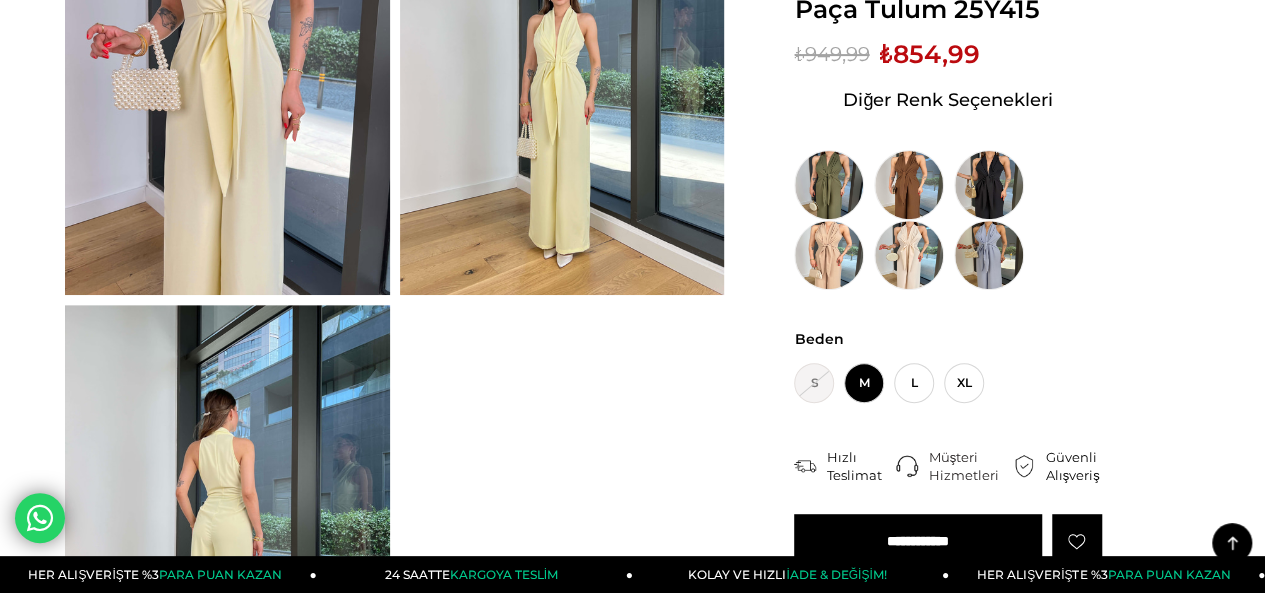 click at bounding box center (227, 78) 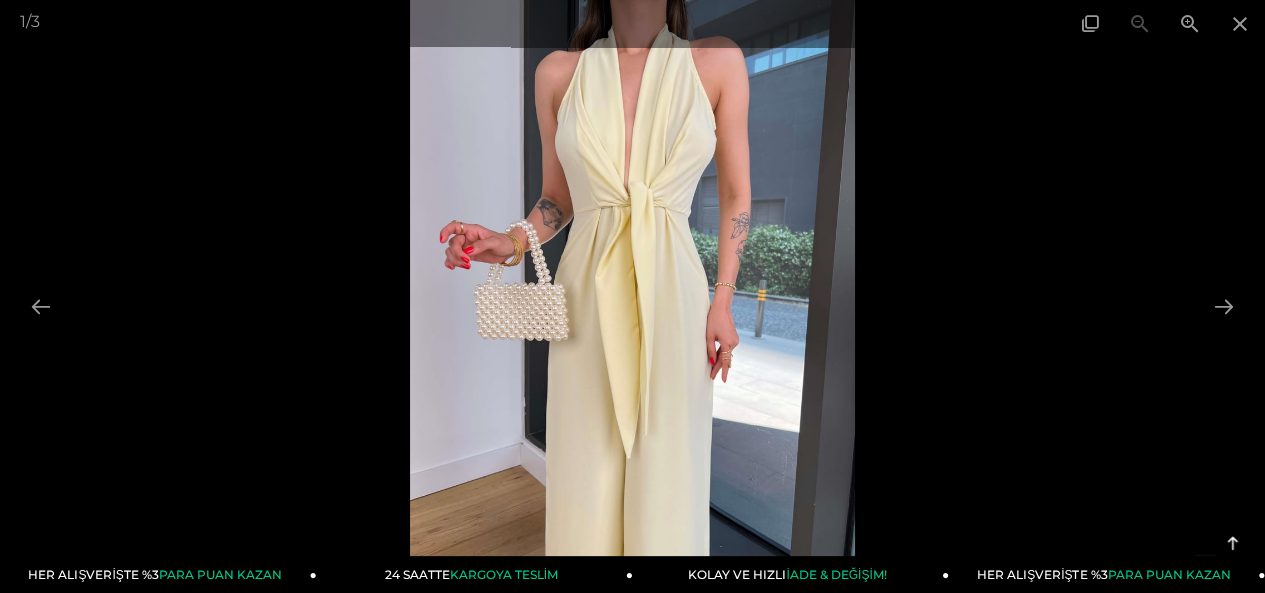 click at bounding box center [632, 296] 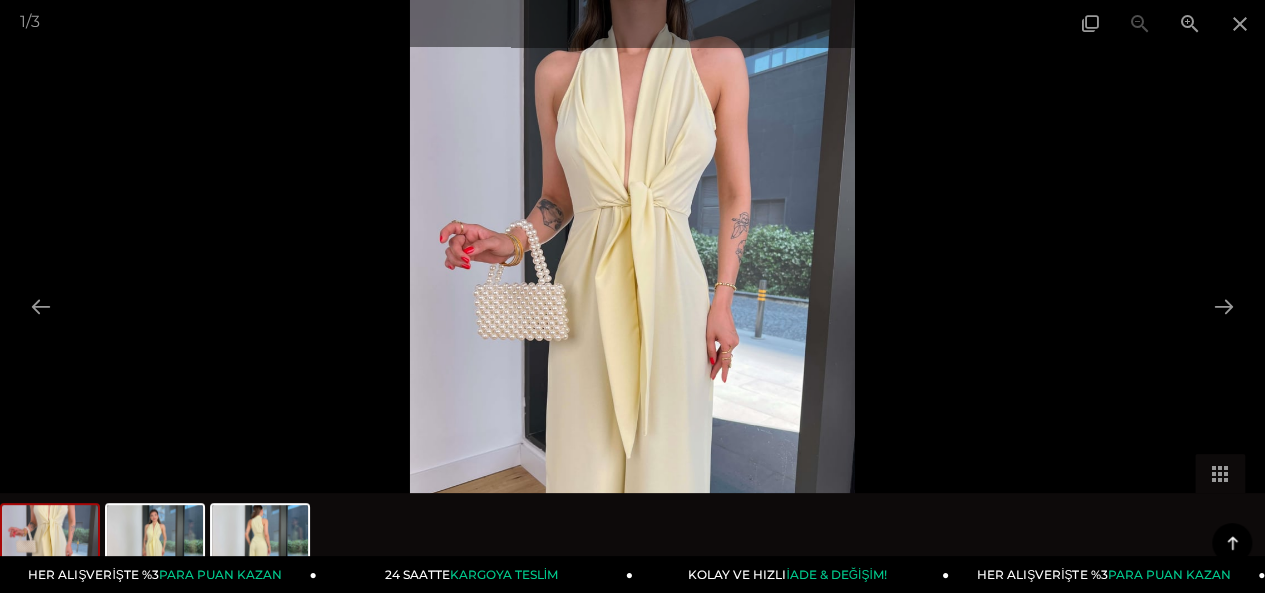 click at bounding box center [632, 296] 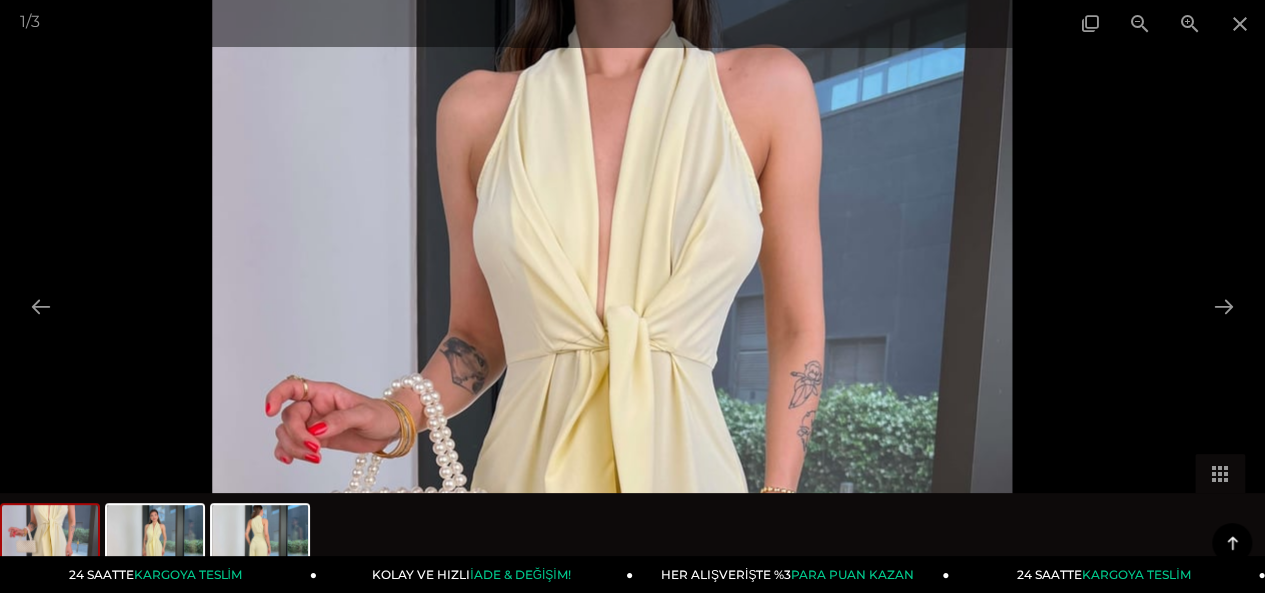 drag, startPoint x: 664, startPoint y: 162, endPoint x: 667, endPoint y: 387, distance: 225.02 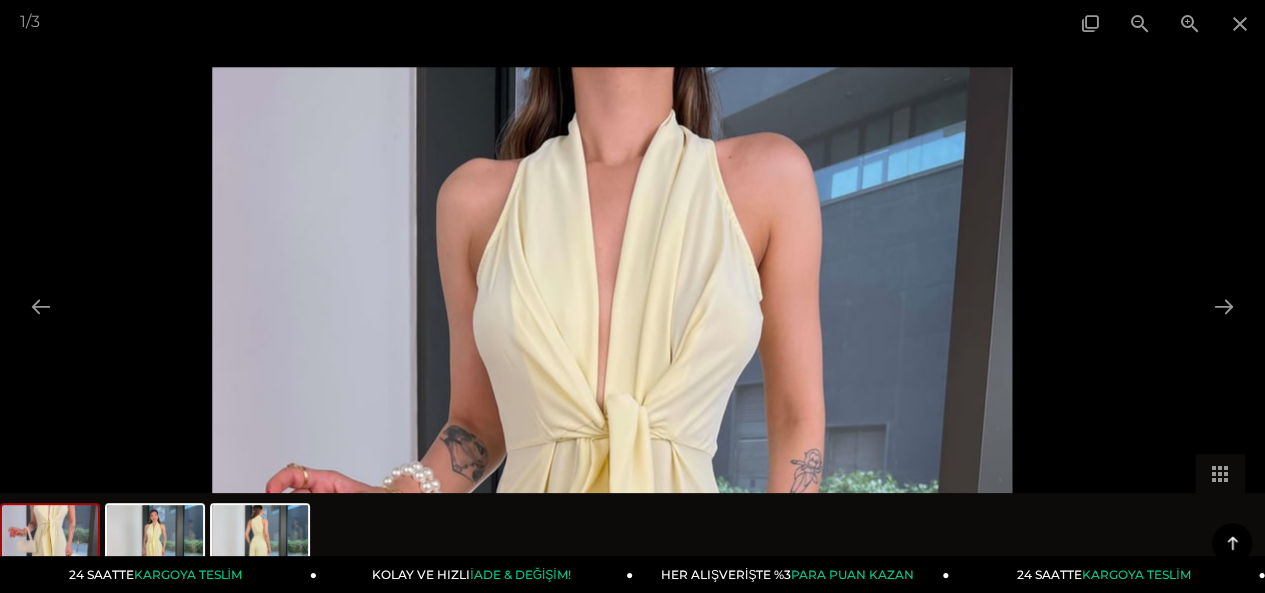 drag, startPoint x: 690, startPoint y: 339, endPoint x: 738, endPoint y: 377, distance: 61.220913 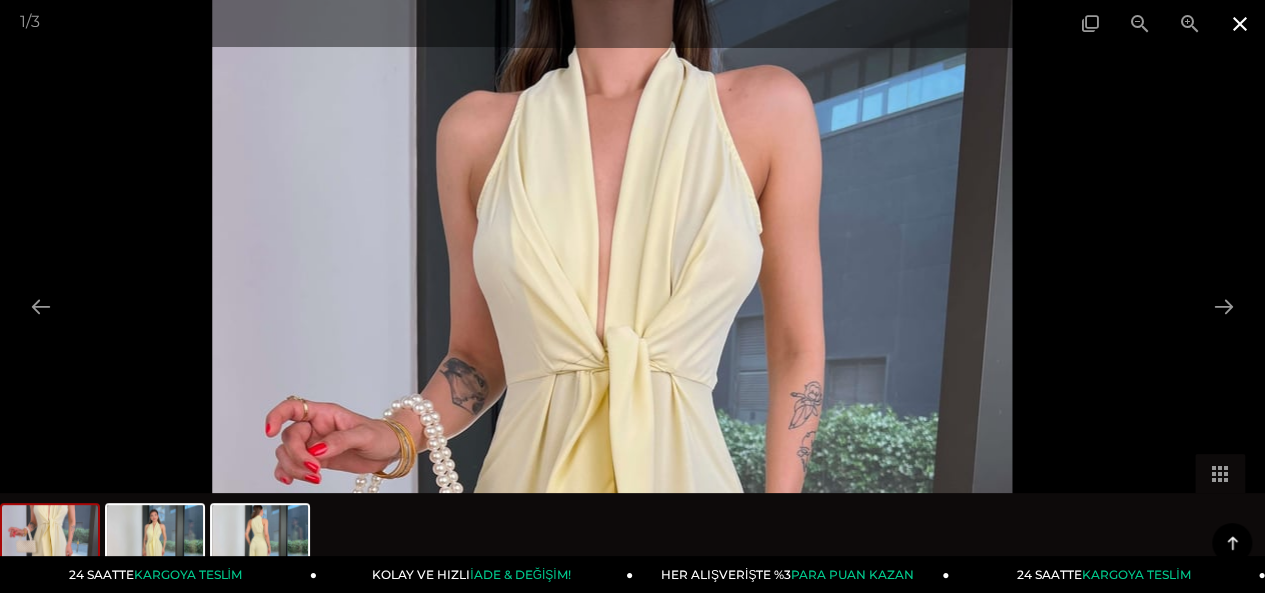 click at bounding box center [1240, 23] 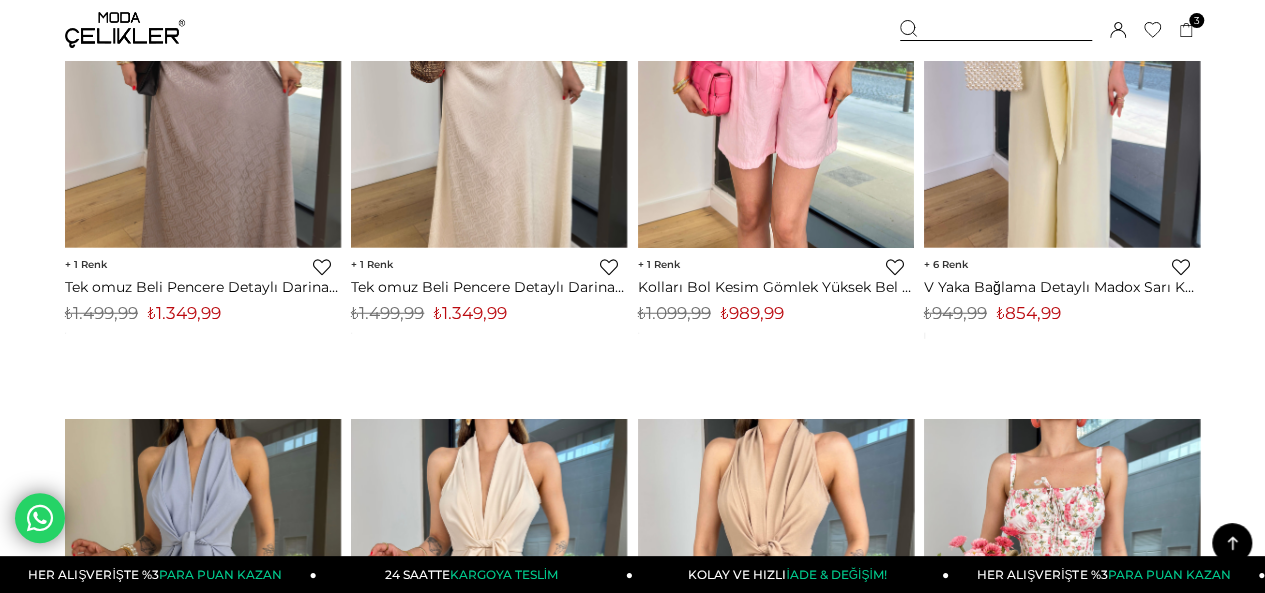 scroll, scrollTop: 2216, scrollLeft: 0, axis: vertical 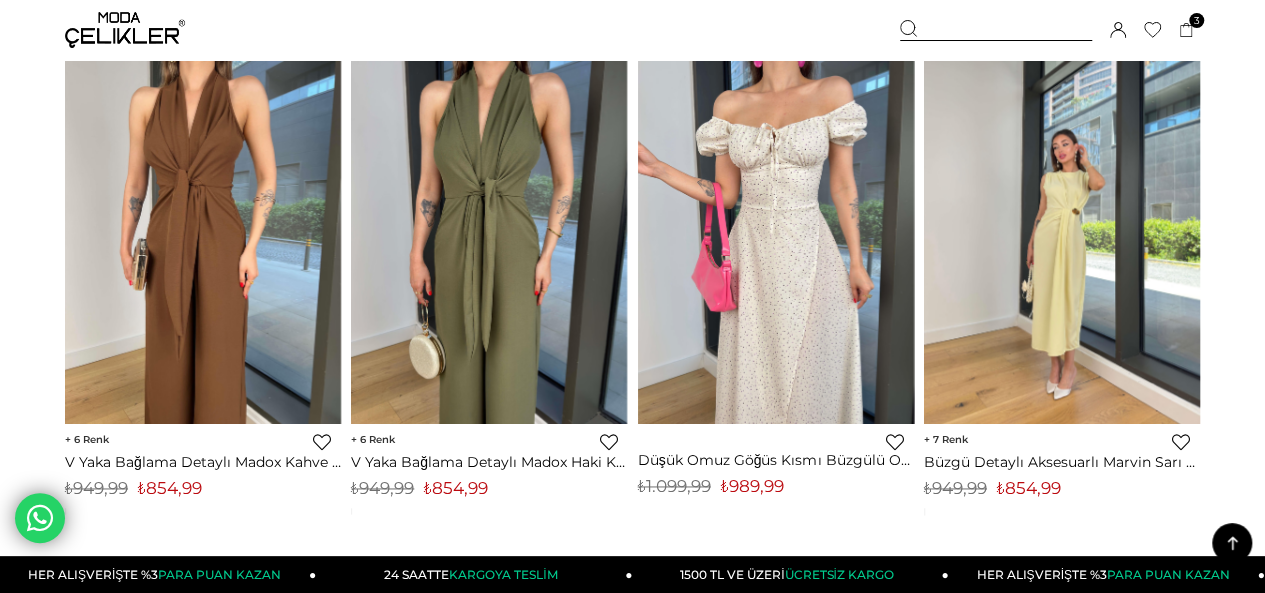 click at bounding box center (1062, 240) 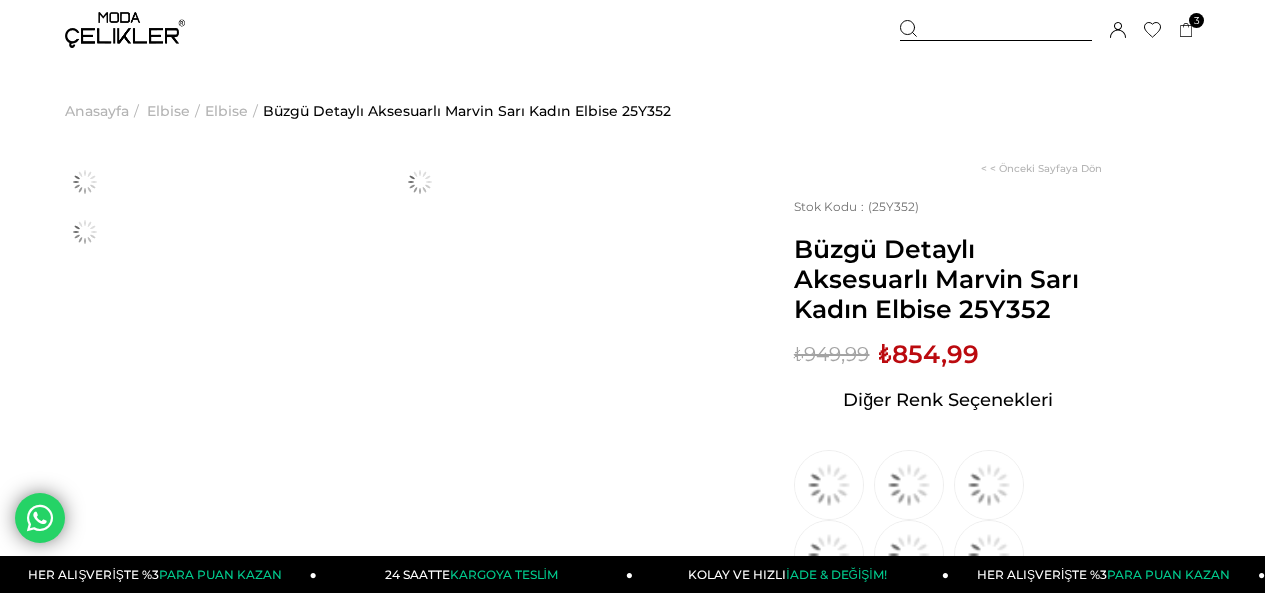 scroll, scrollTop: 0, scrollLeft: 0, axis: both 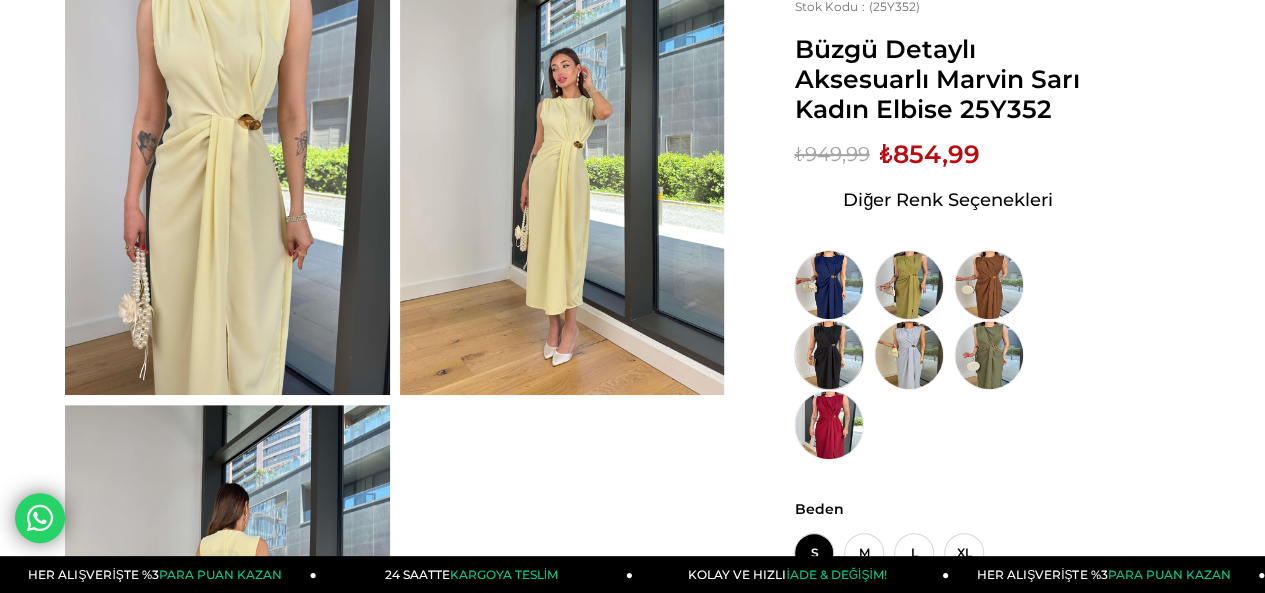 click at bounding box center (829, 355) 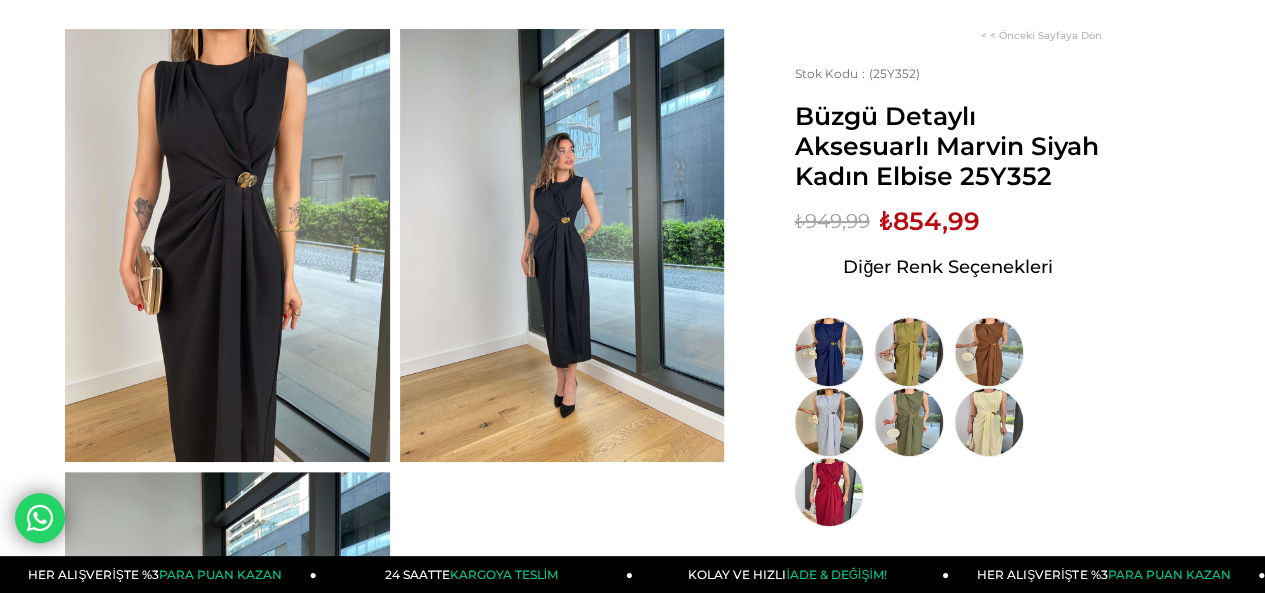 scroll, scrollTop: 0, scrollLeft: 0, axis: both 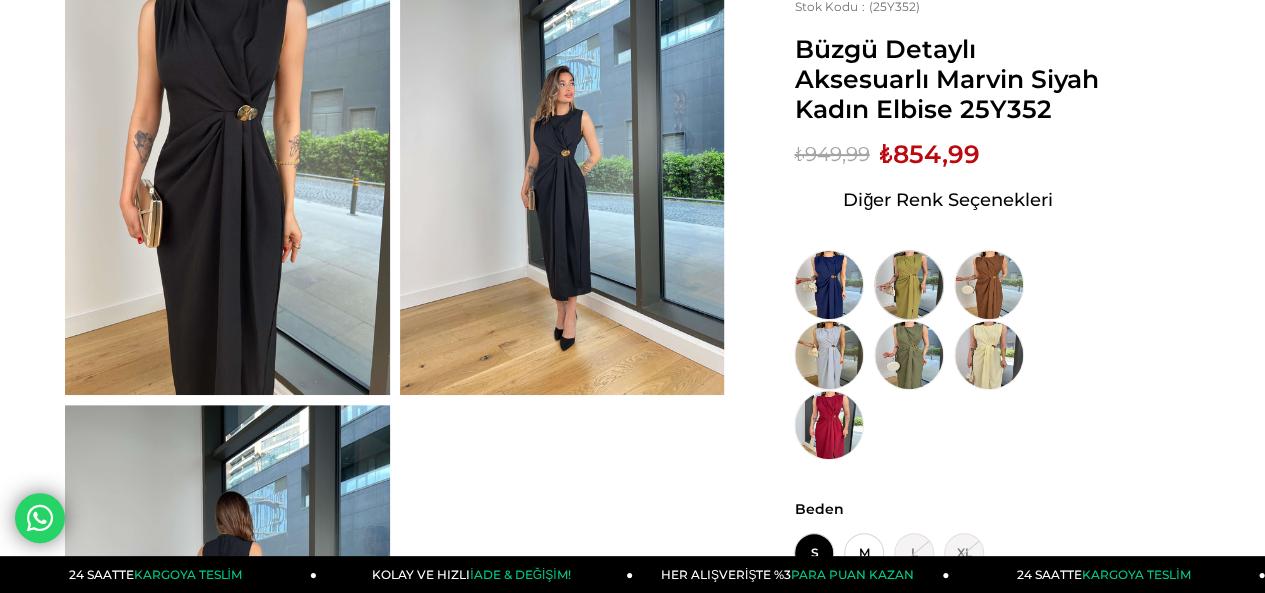 click at bounding box center (909, 285) 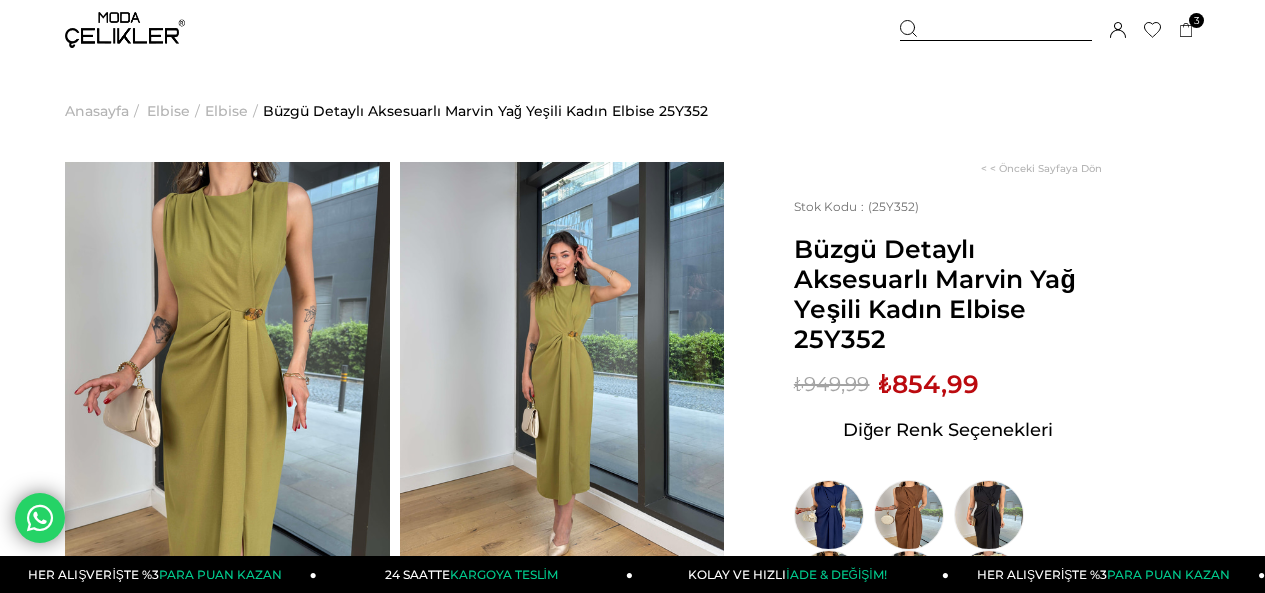 scroll, scrollTop: 186, scrollLeft: 0, axis: vertical 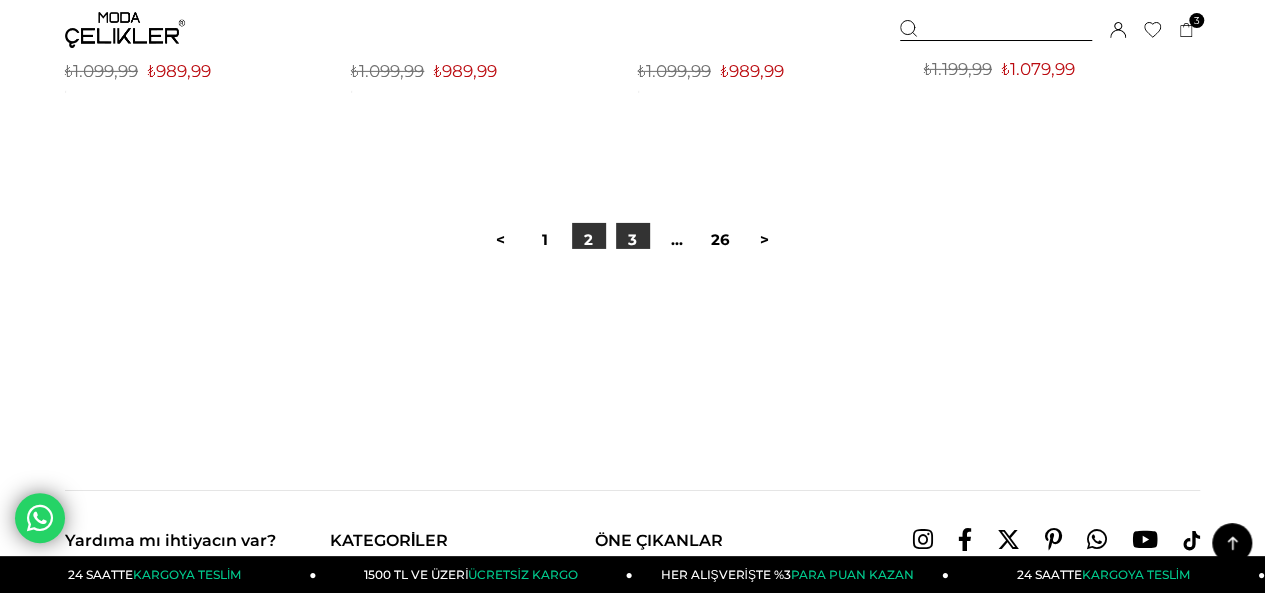 click on "3" at bounding box center (633, 240) 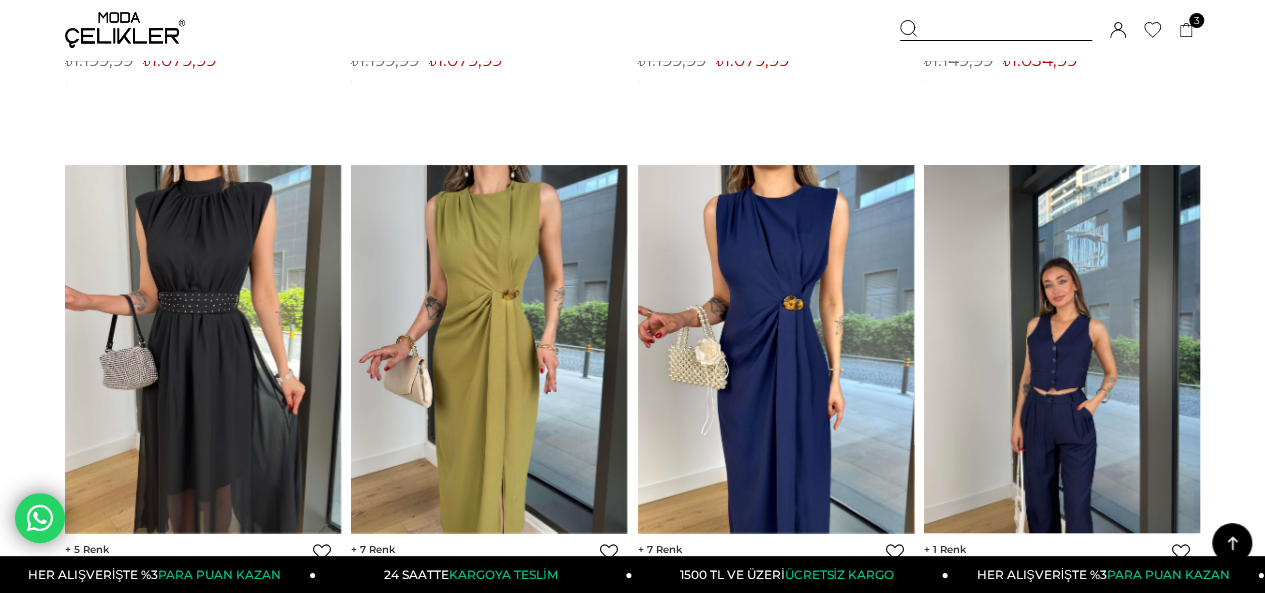 scroll, scrollTop: 4600, scrollLeft: 0, axis: vertical 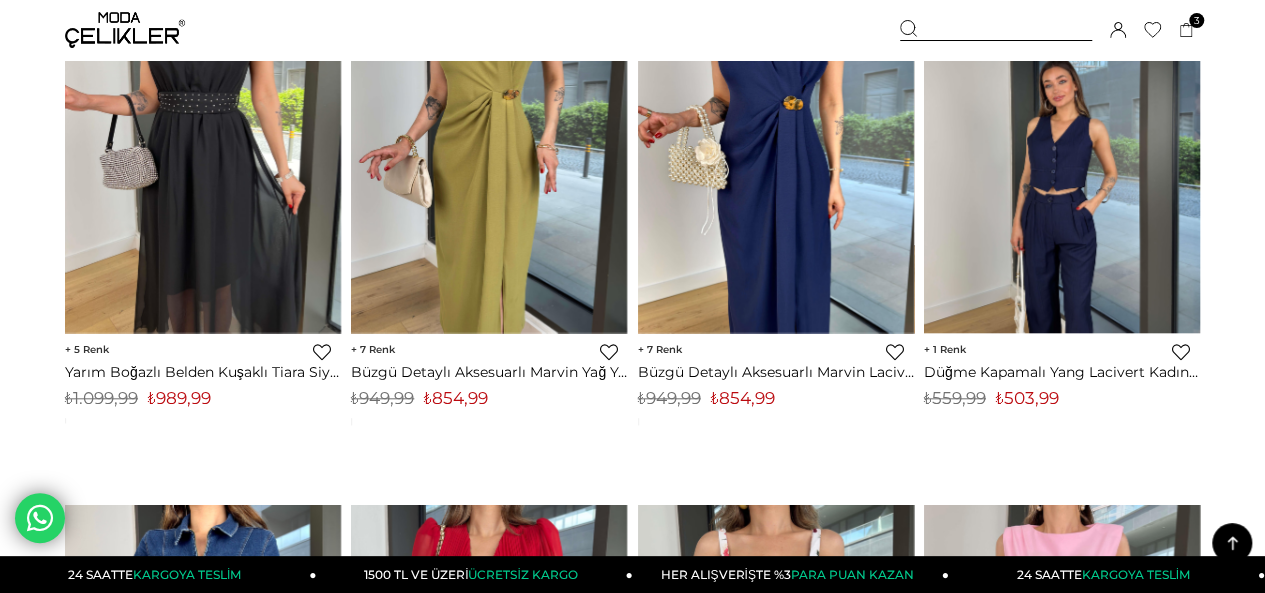 click at bounding box center [1062, 149] 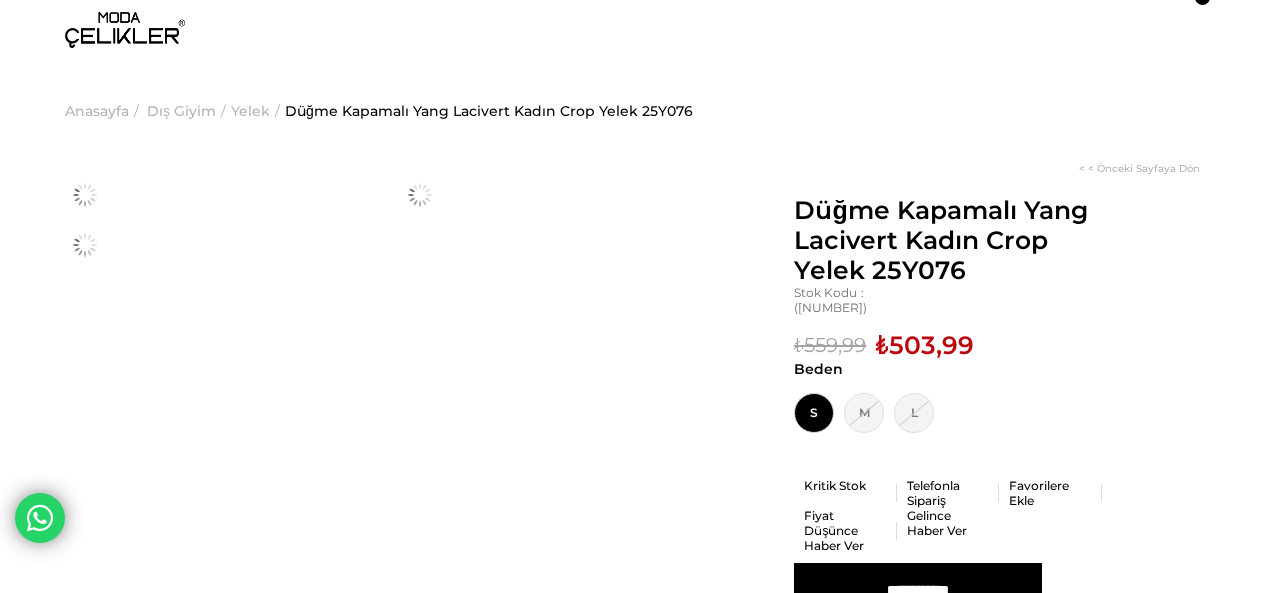 scroll, scrollTop: 0, scrollLeft: 0, axis: both 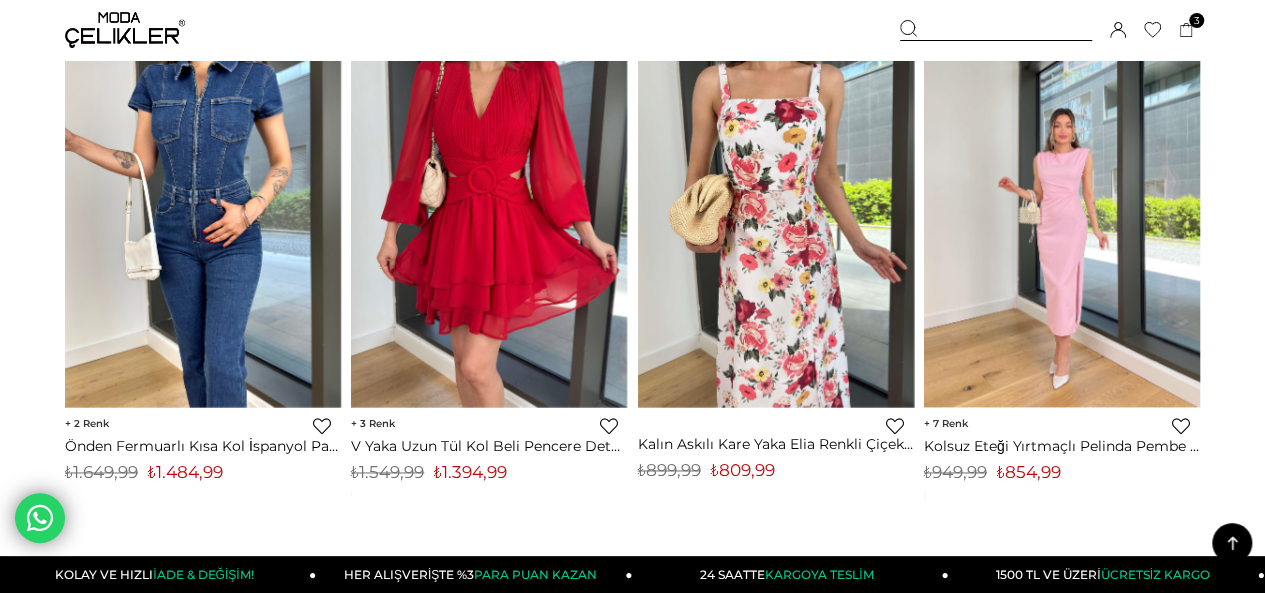 click at bounding box center [1062, 223] 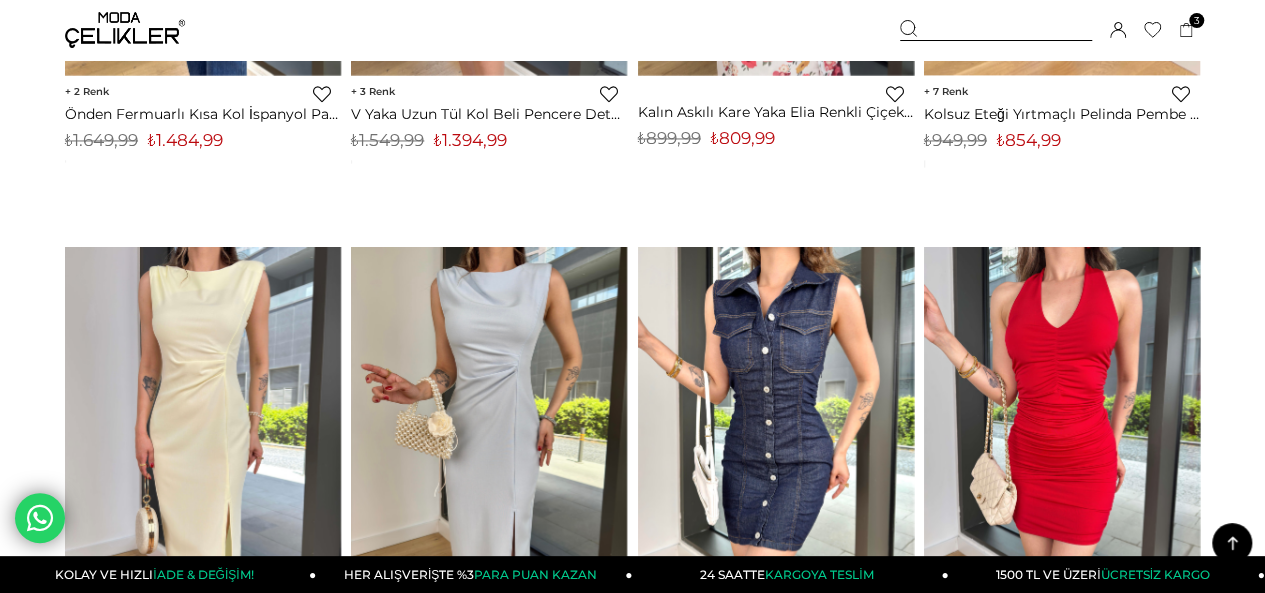 scroll, scrollTop: 5666, scrollLeft: 0, axis: vertical 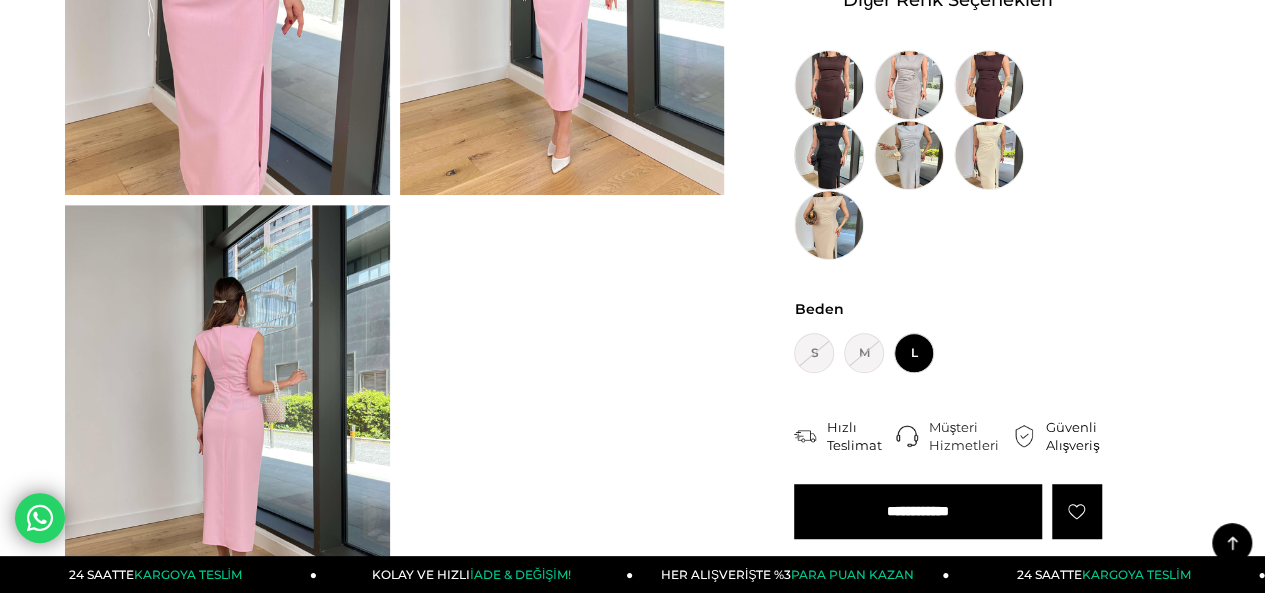 click at bounding box center (829, 155) 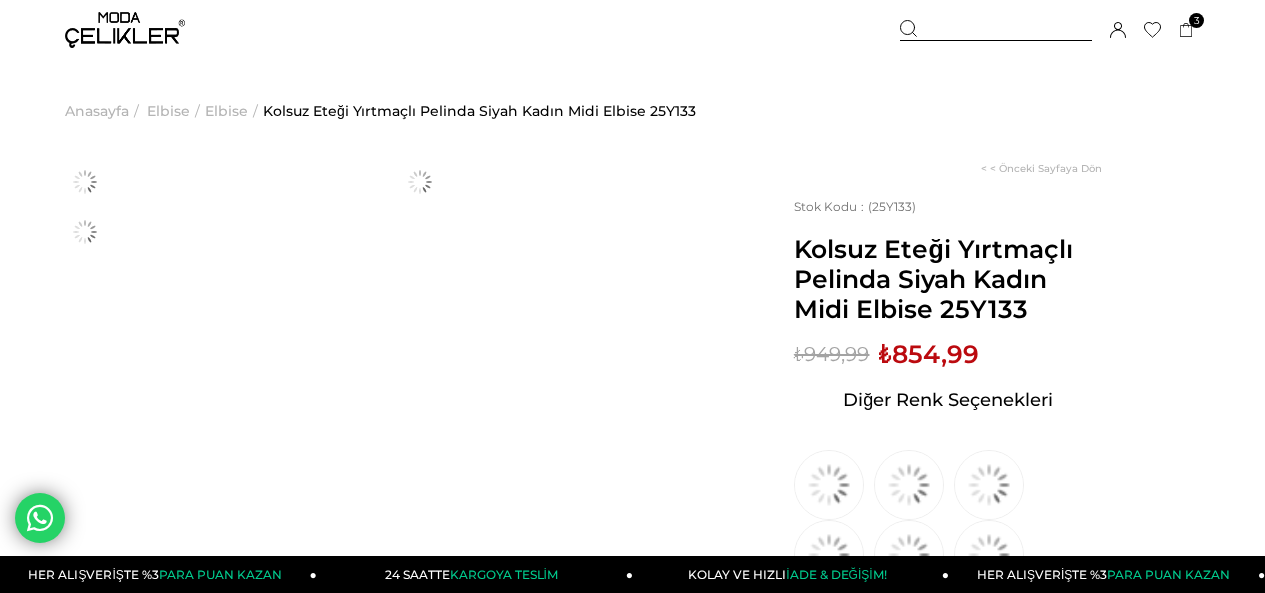 scroll, scrollTop: 0, scrollLeft: 0, axis: both 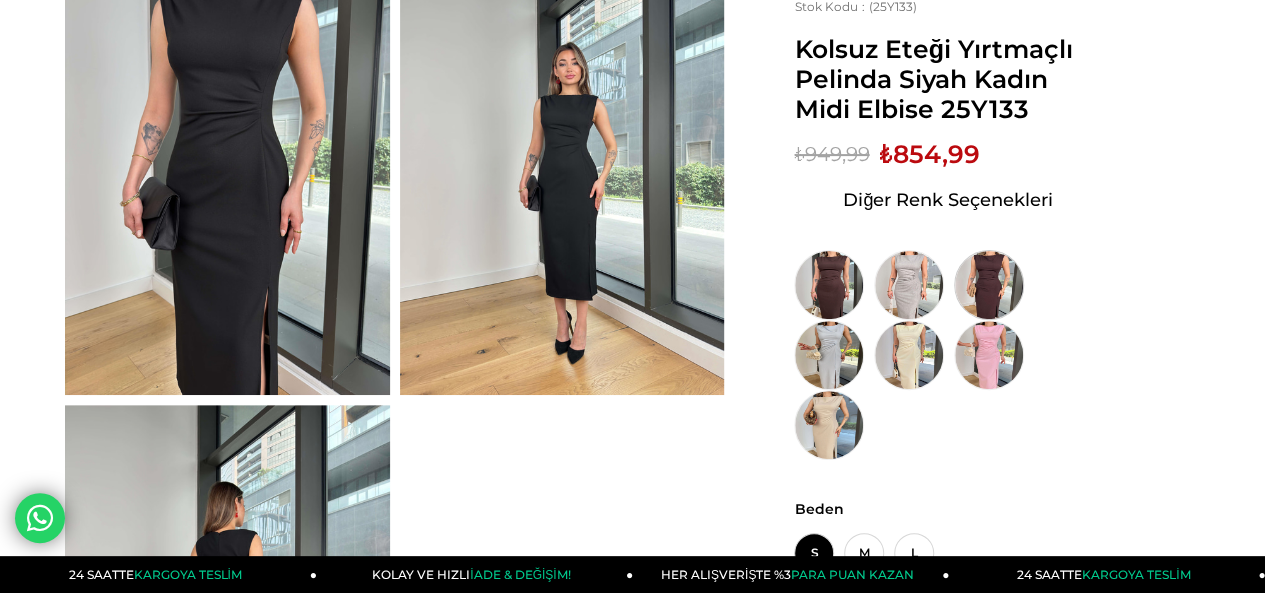 click at bounding box center (989, 285) 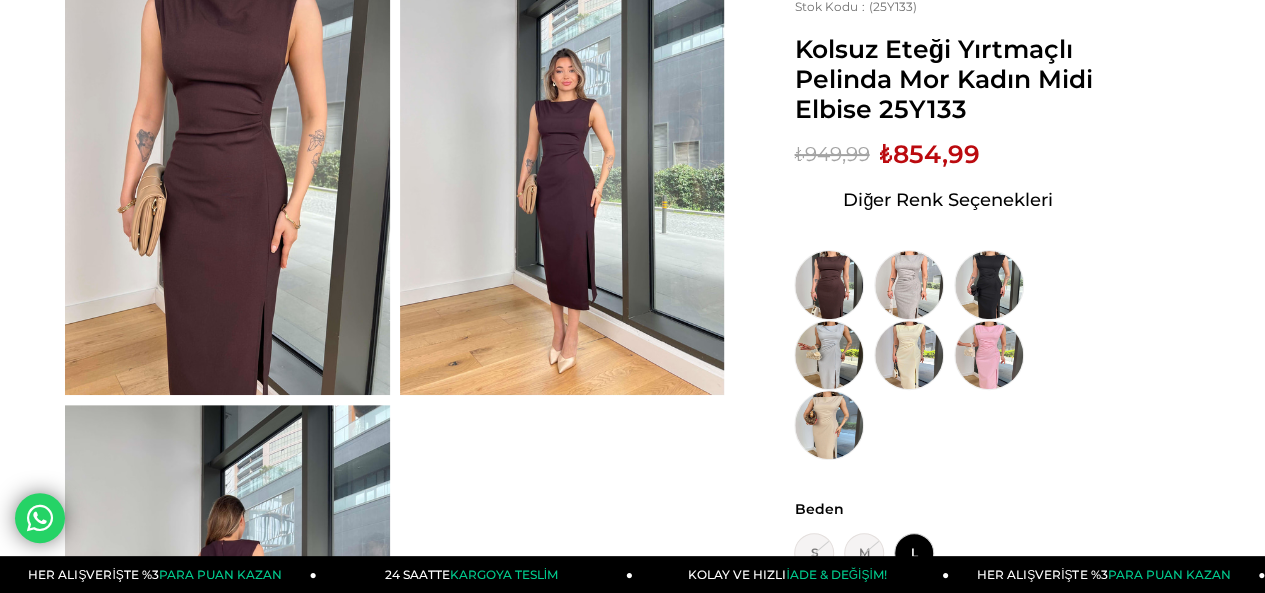scroll, scrollTop: 0, scrollLeft: 0, axis: both 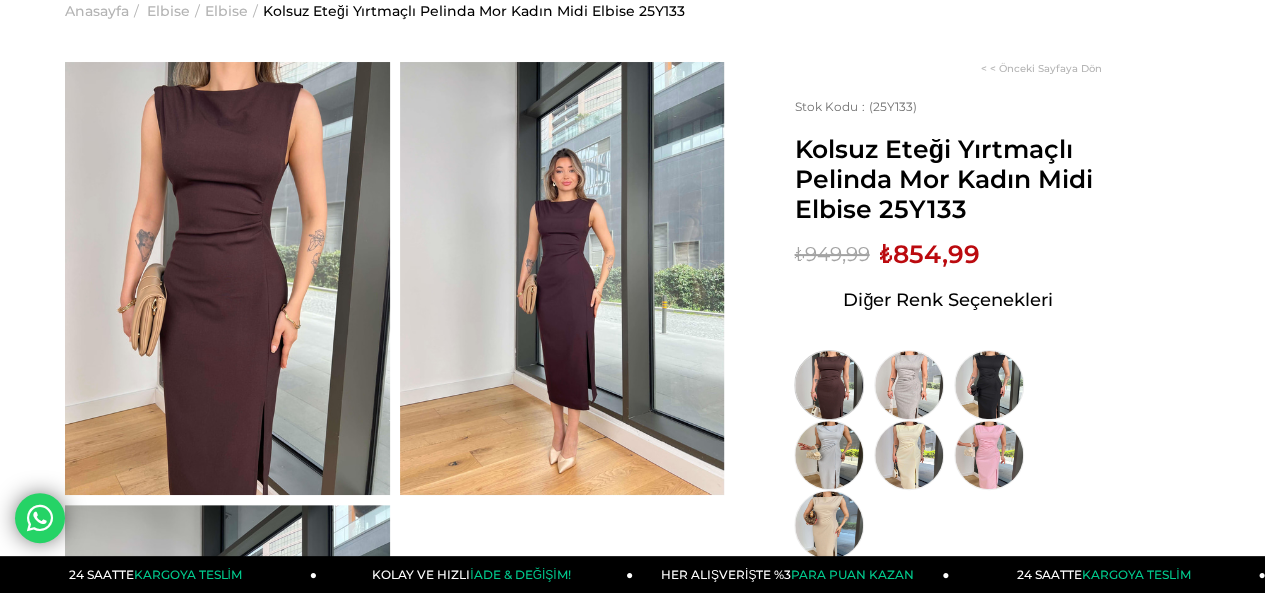 click at bounding box center (829, 385) 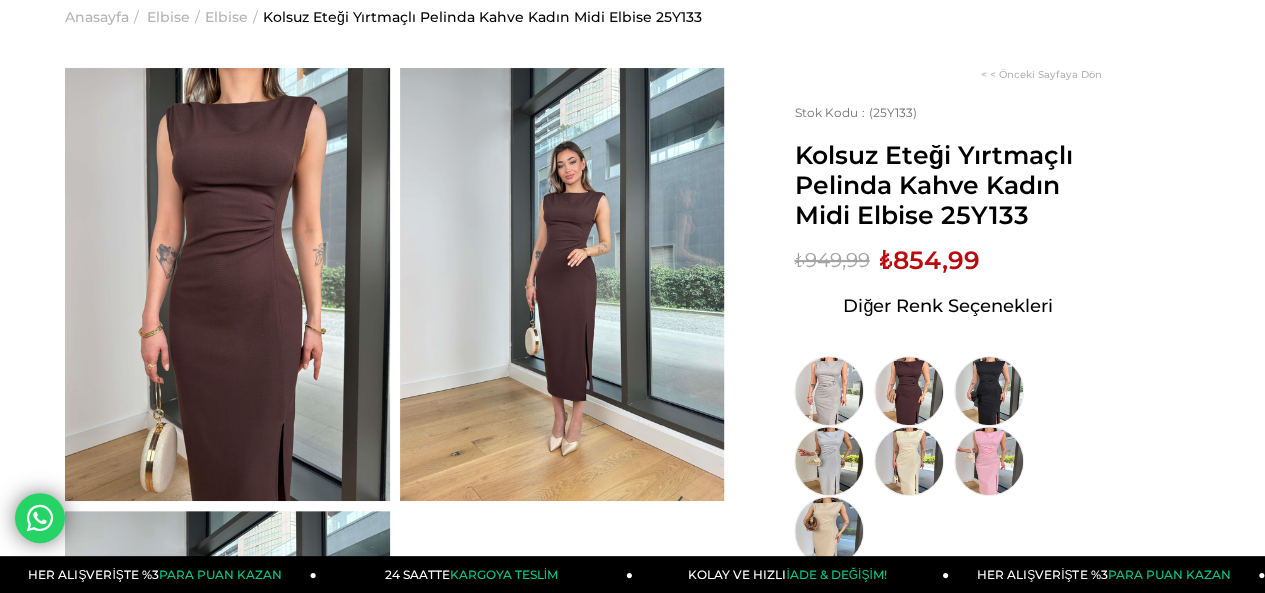 scroll, scrollTop: 200, scrollLeft: 0, axis: vertical 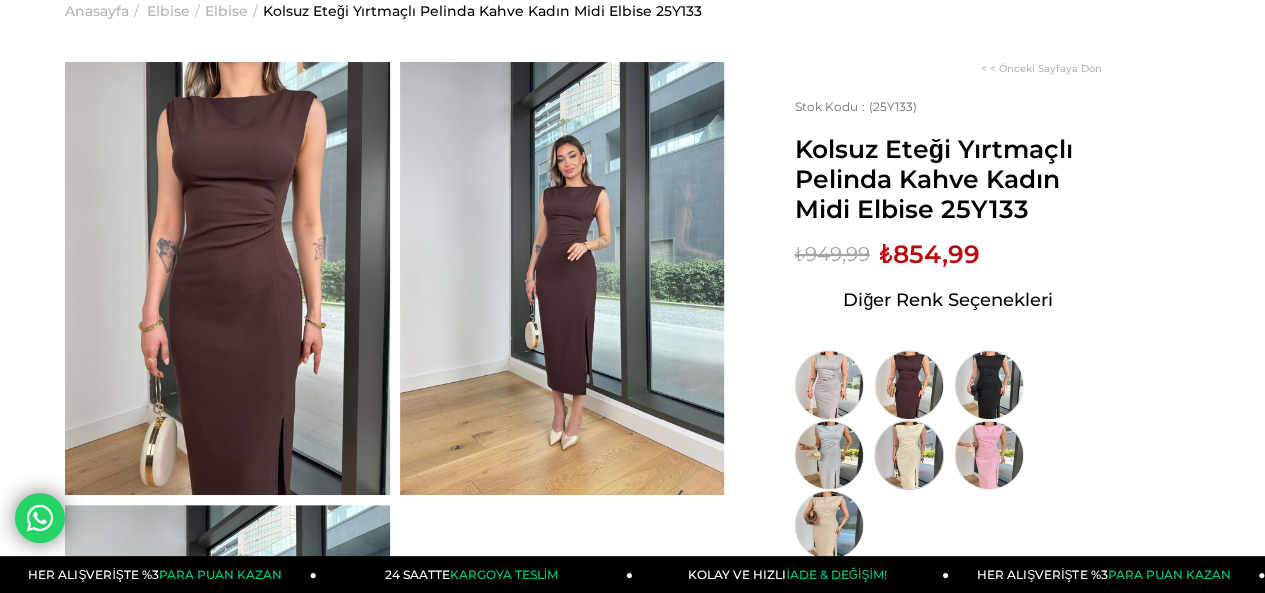 click at bounding box center [909, 455] 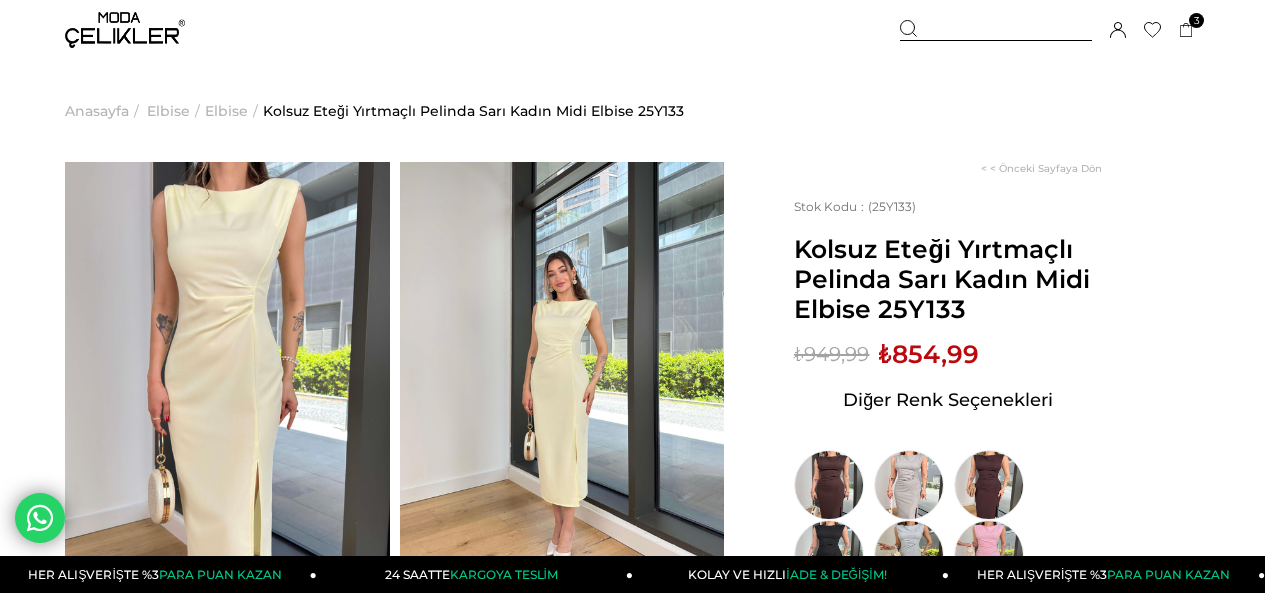 scroll, scrollTop: 0, scrollLeft: 0, axis: both 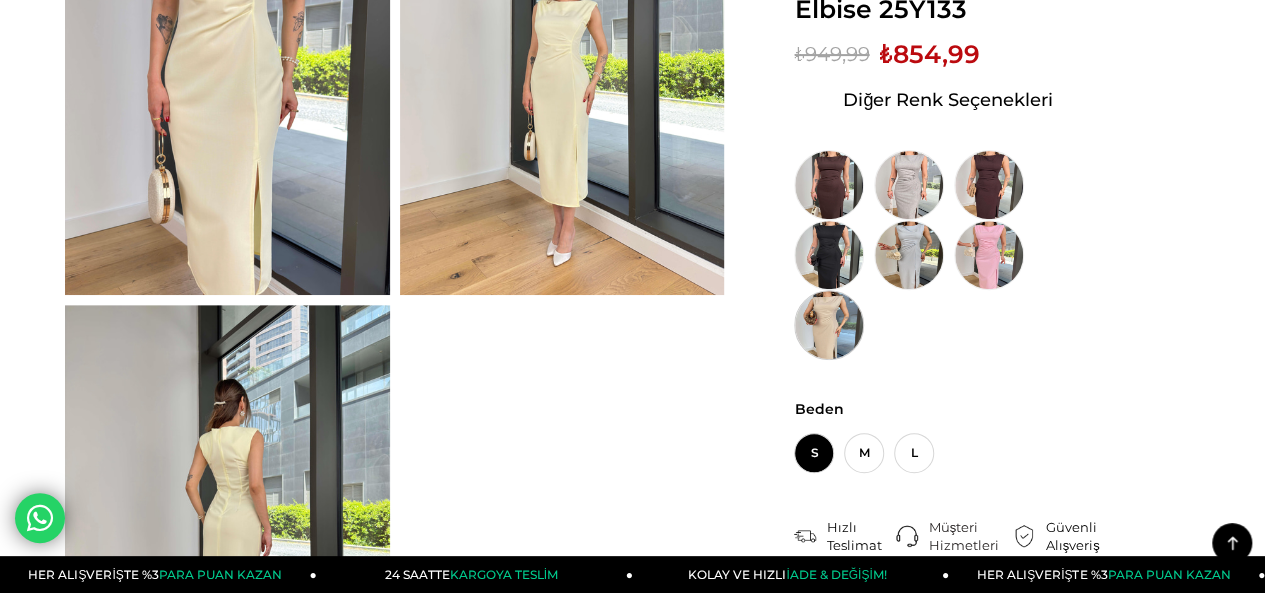click at bounding box center [829, 325] 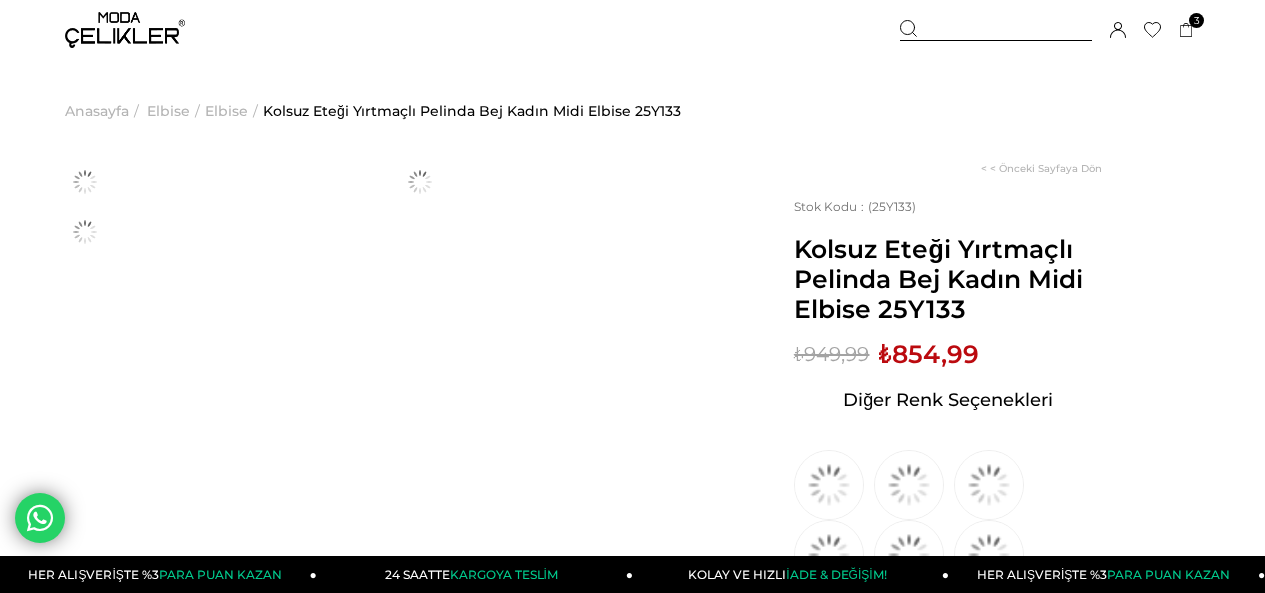 scroll, scrollTop: 300, scrollLeft: 0, axis: vertical 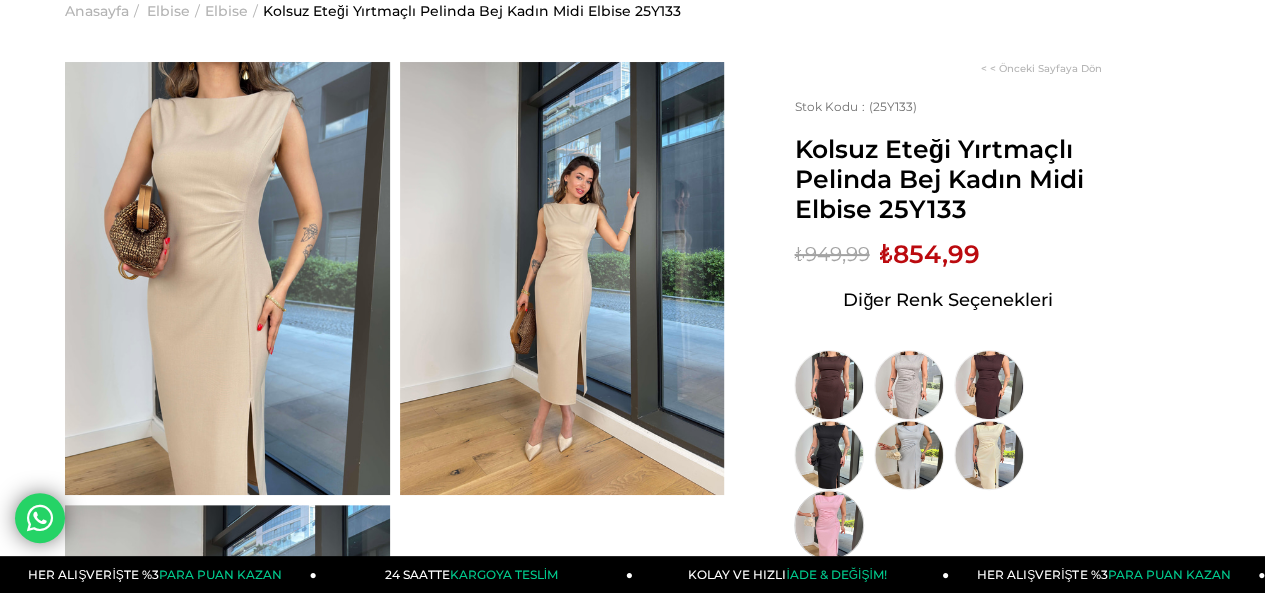 click at bounding box center [829, 525] 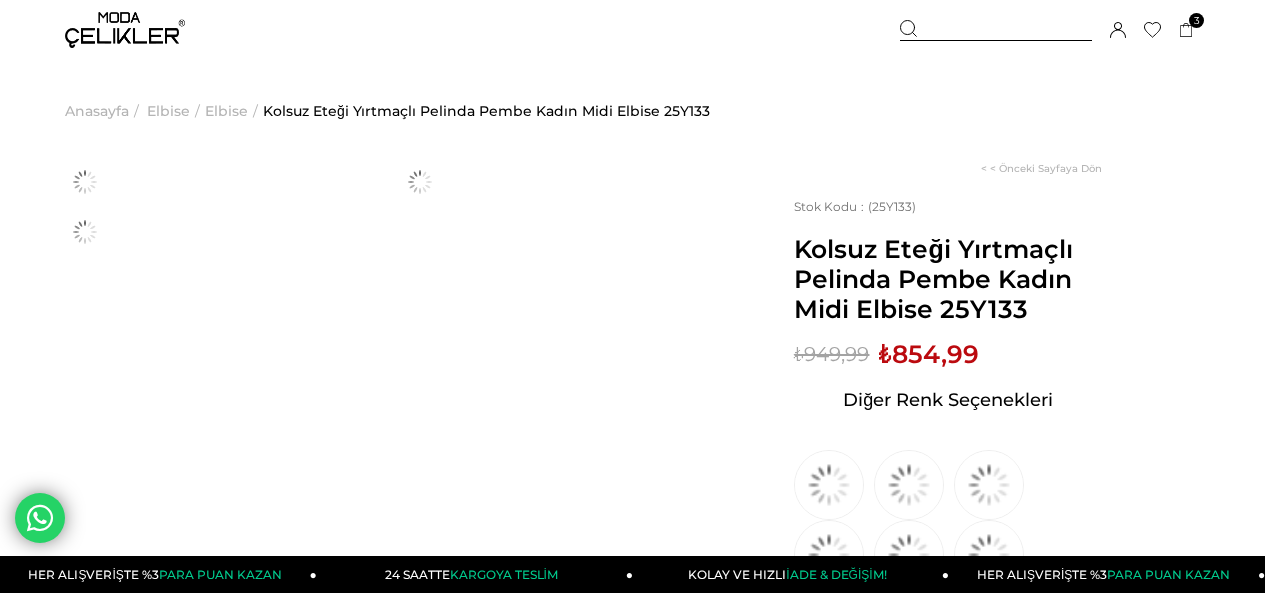 scroll, scrollTop: 0, scrollLeft: 0, axis: both 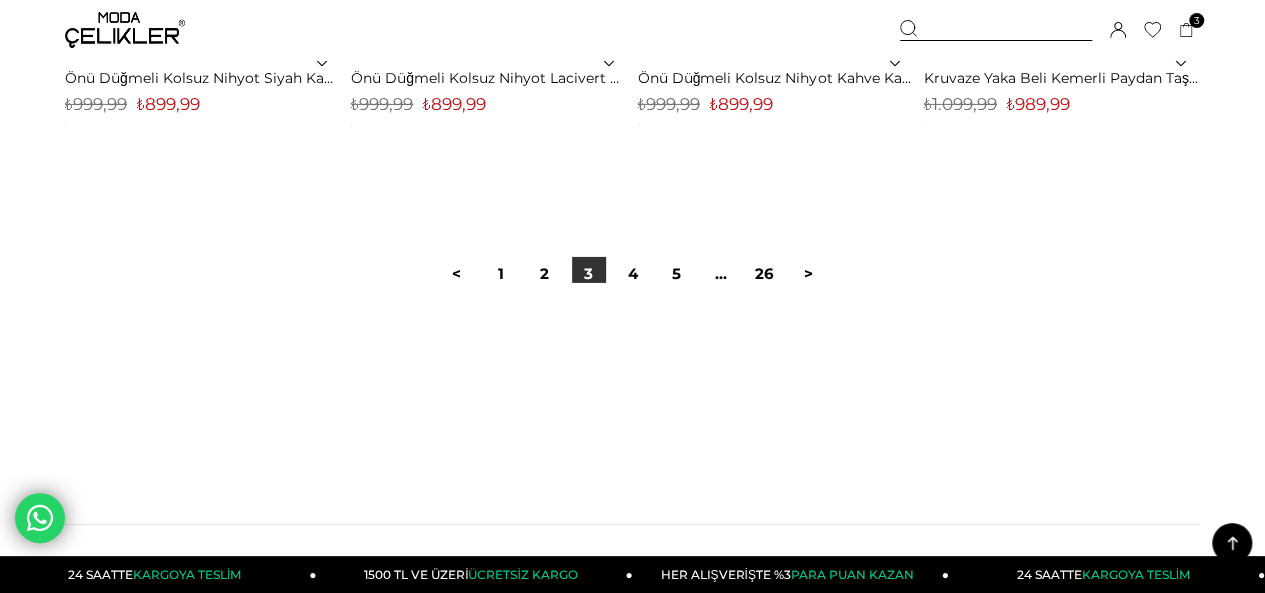 click at bounding box center (632, 347) 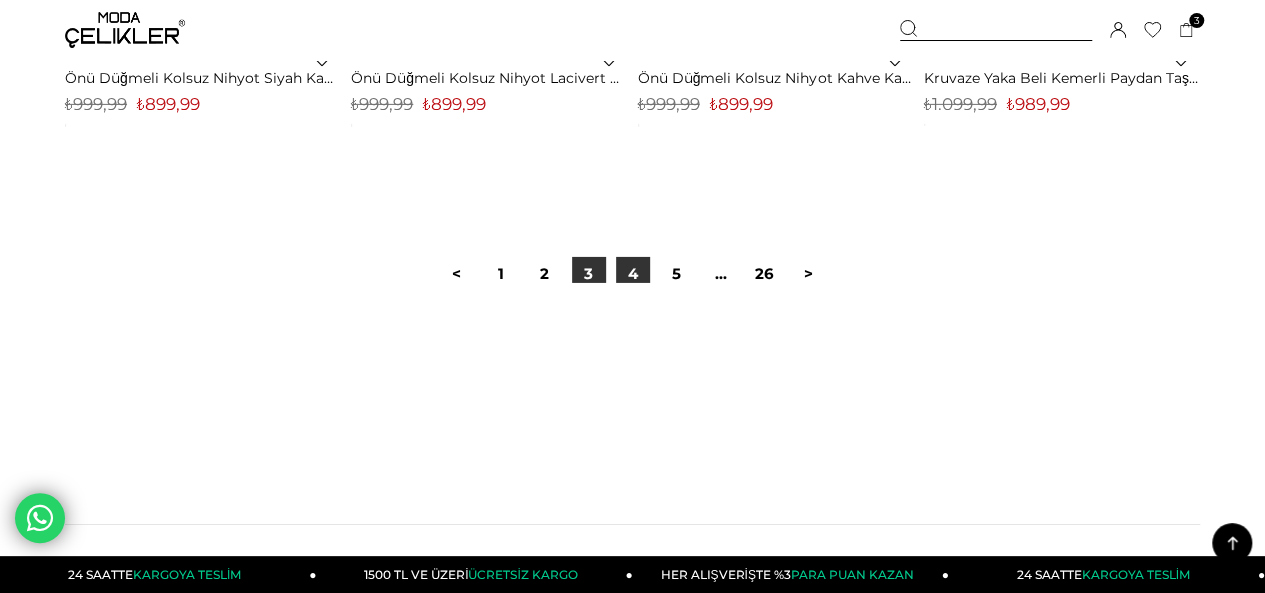 click on "4" at bounding box center (633, 274) 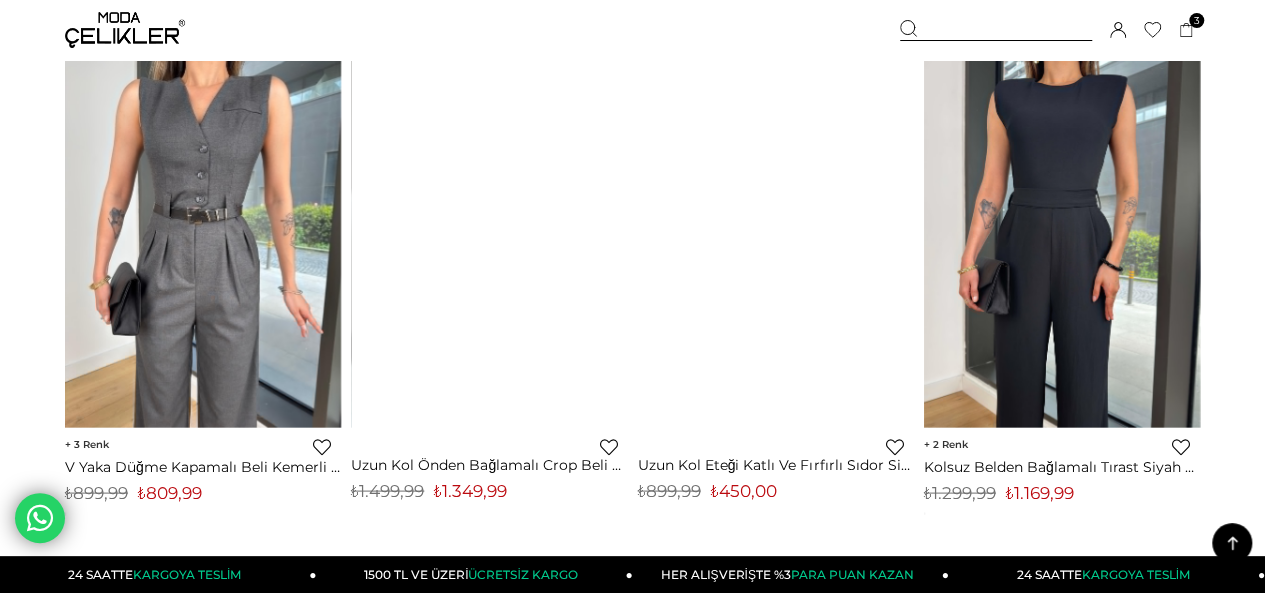 scroll, scrollTop: 5600, scrollLeft: 0, axis: vertical 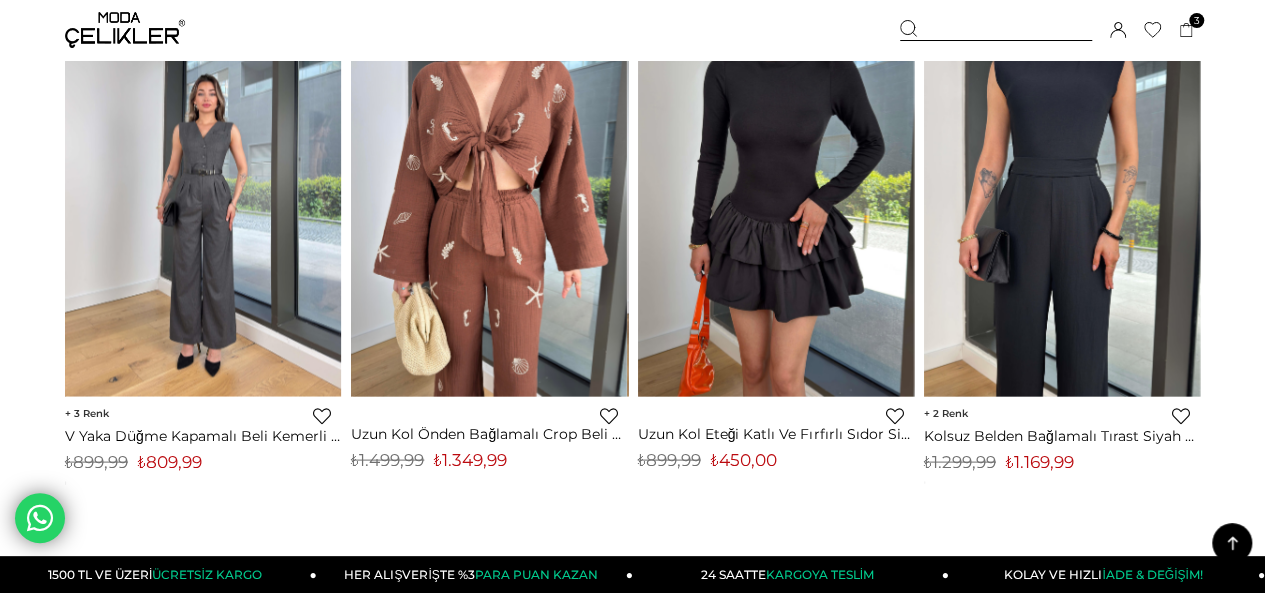 click at bounding box center (203, 212) 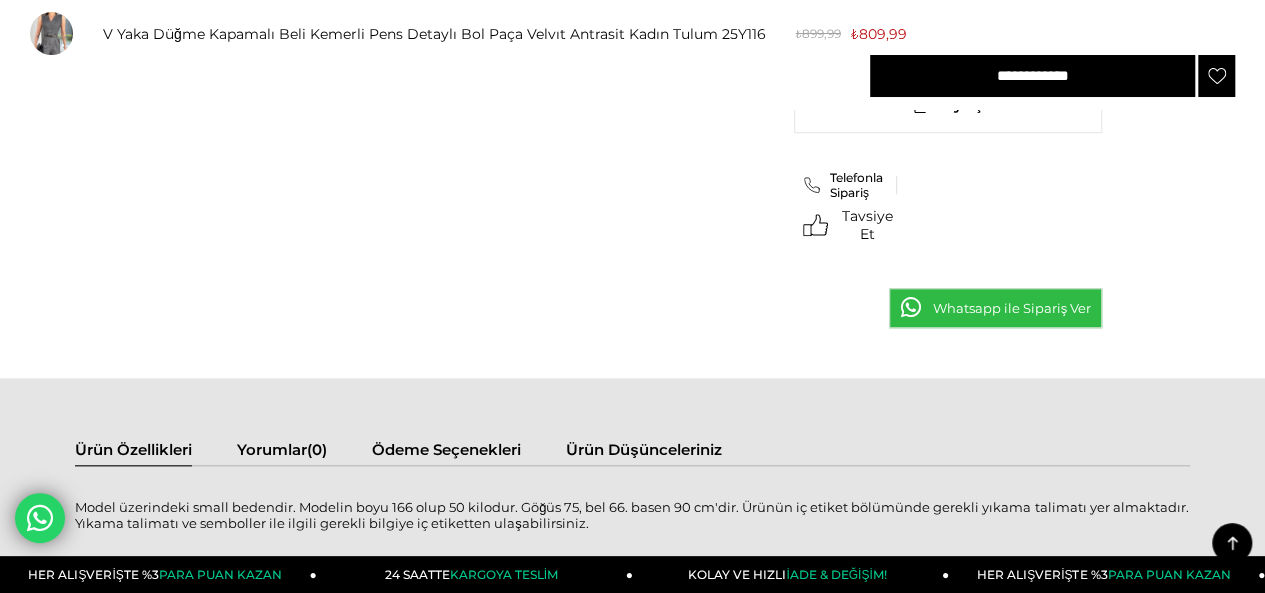 scroll, scrollTop: 801, scrollLeft: 0, axis: vertical 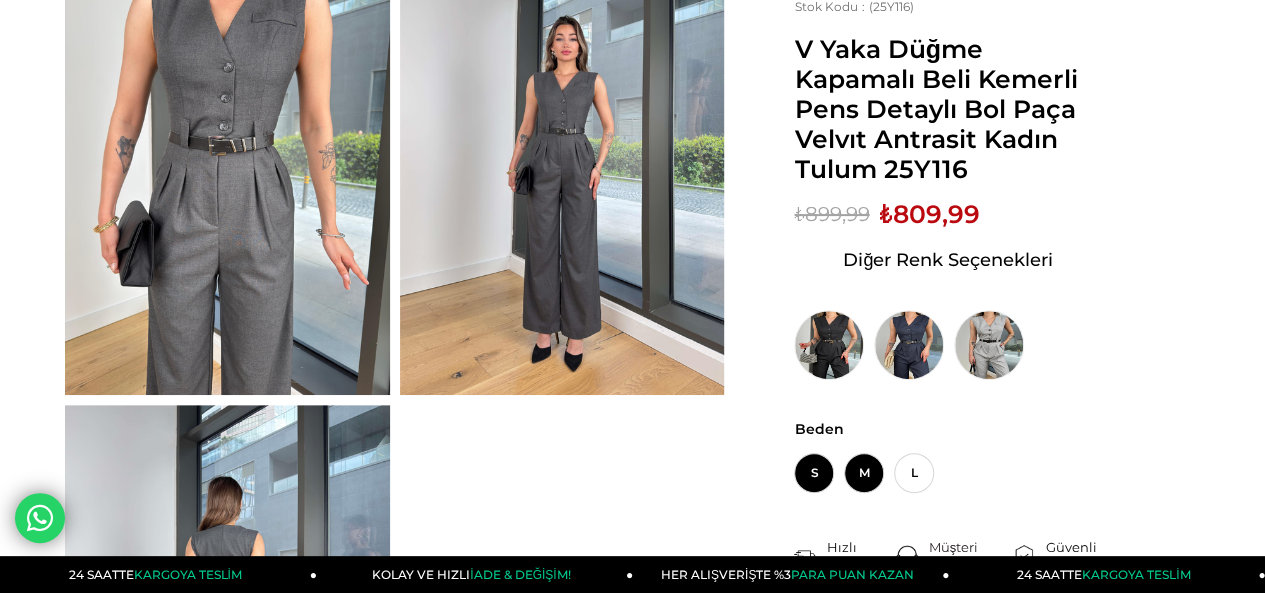 click on "M" at bounding box center (864, 473) 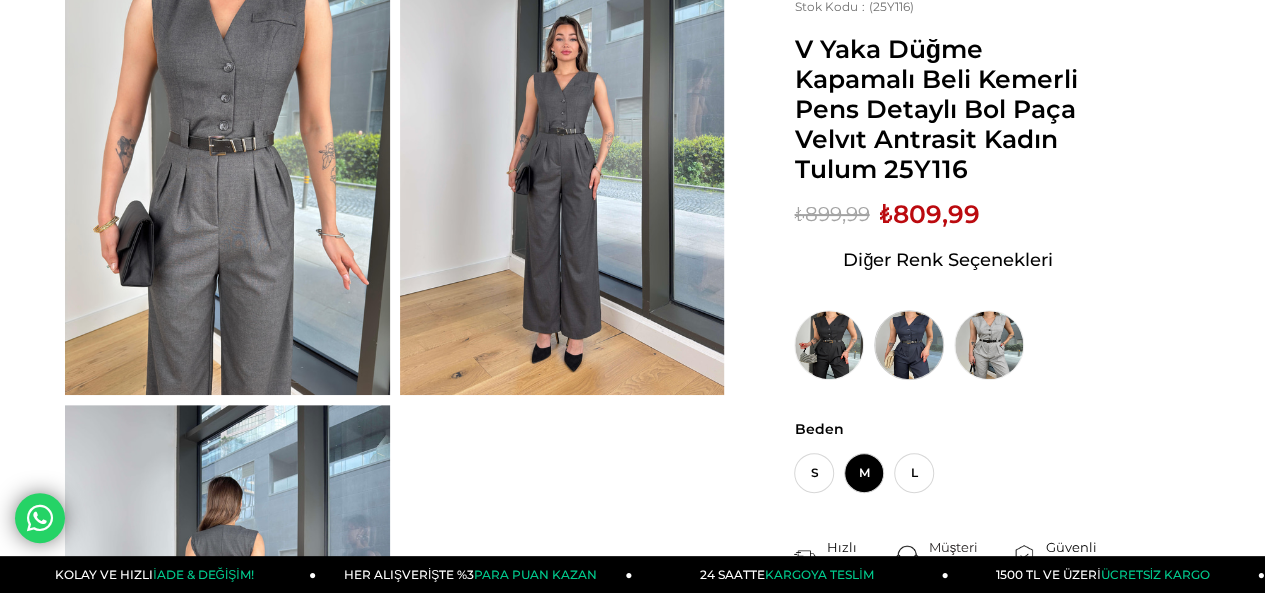 click at bounding box center (909, 345) 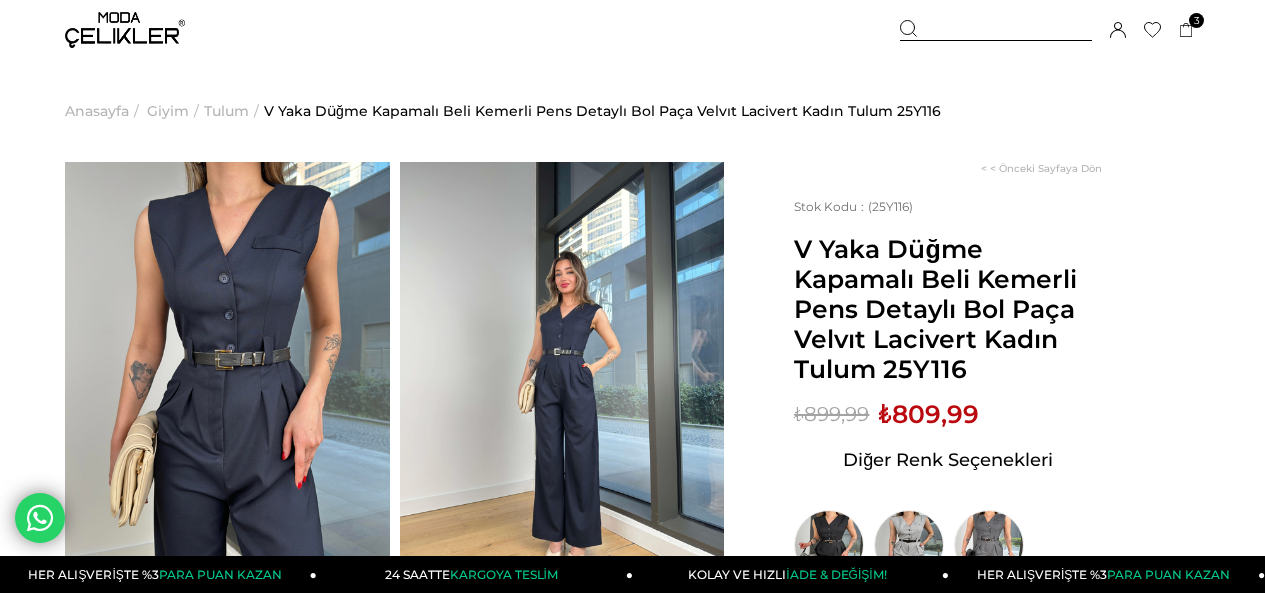 scroll, scrollTop: 186, scrollLeft: 0, axis: vertical 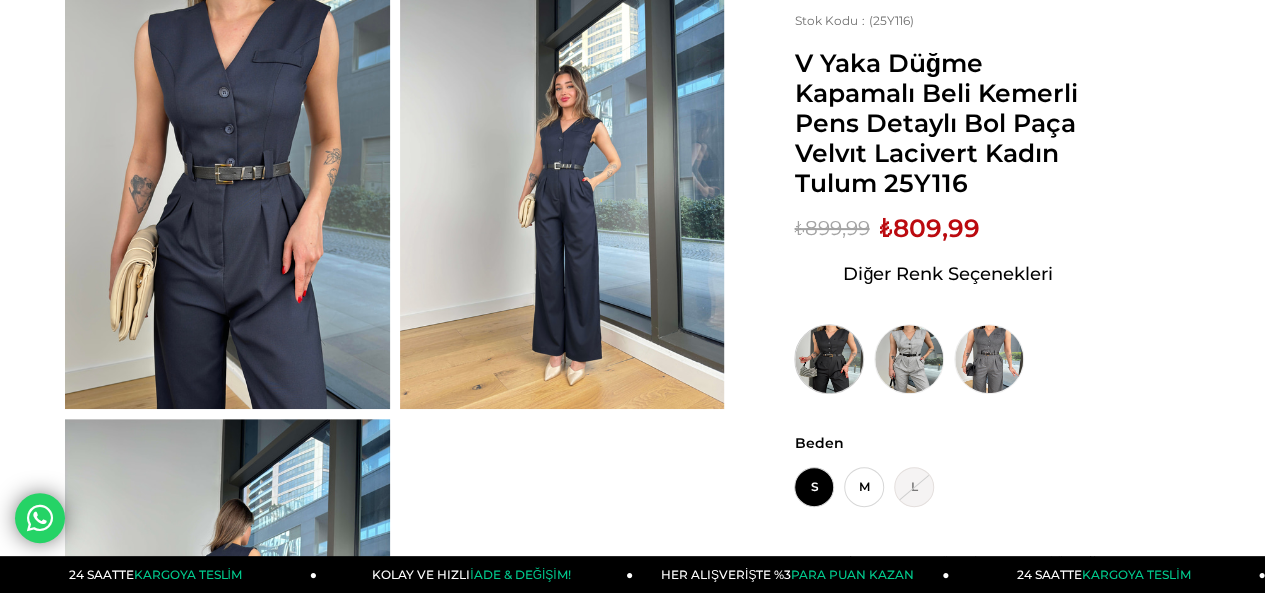click at bounding box center (829, 359) 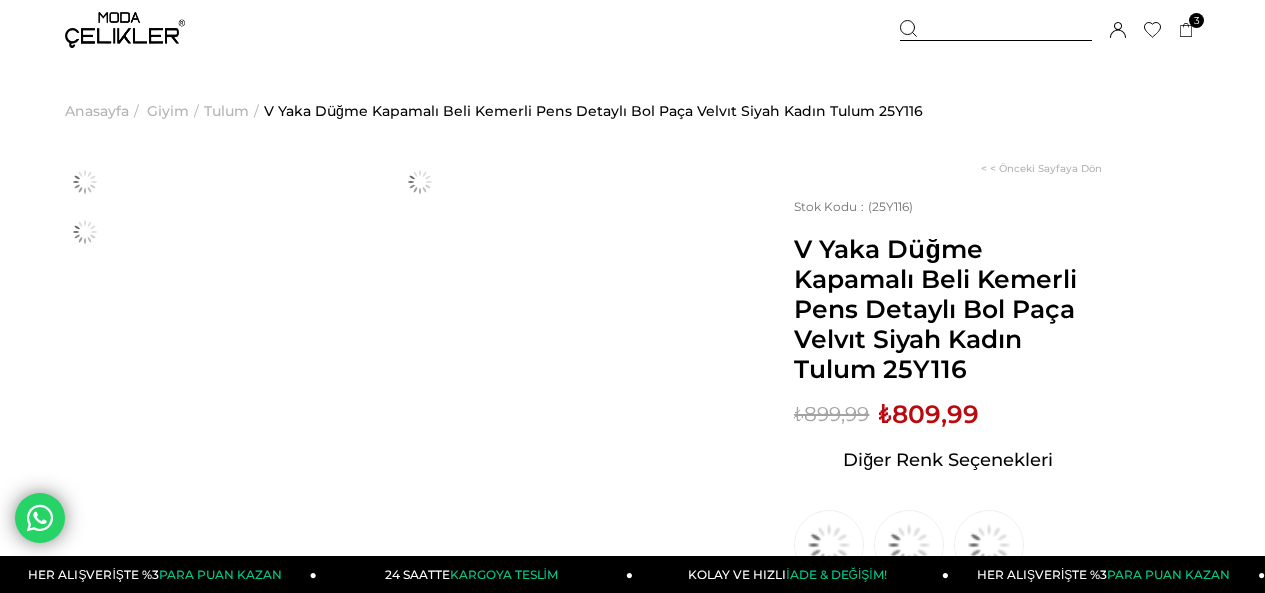 scroll, scrollTop: 200, scrollLeft: 0, axis: vertical 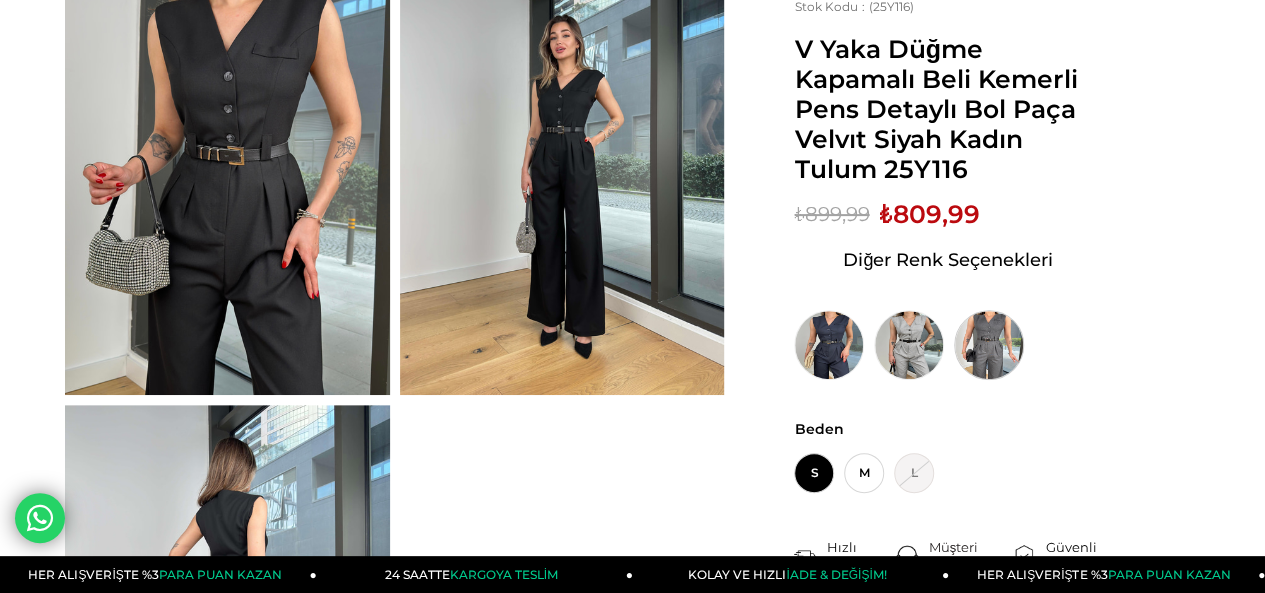 click at bounding box center [989, 345] 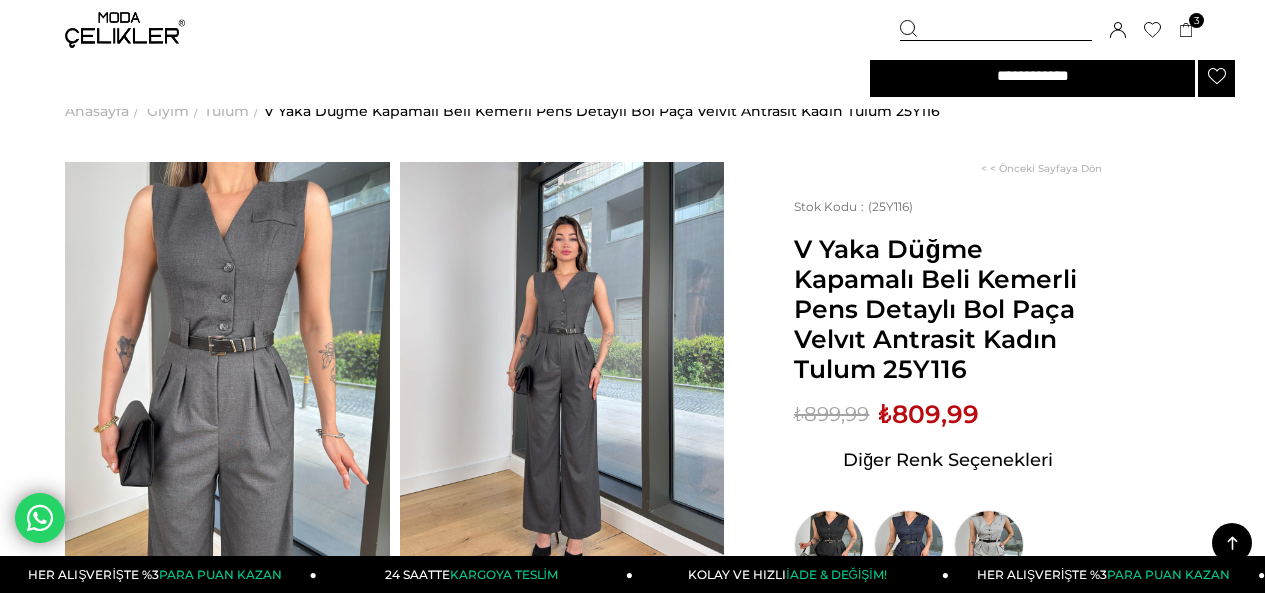 scroll, scrollTop: 300, scrollLeft: 0, axis: vertical 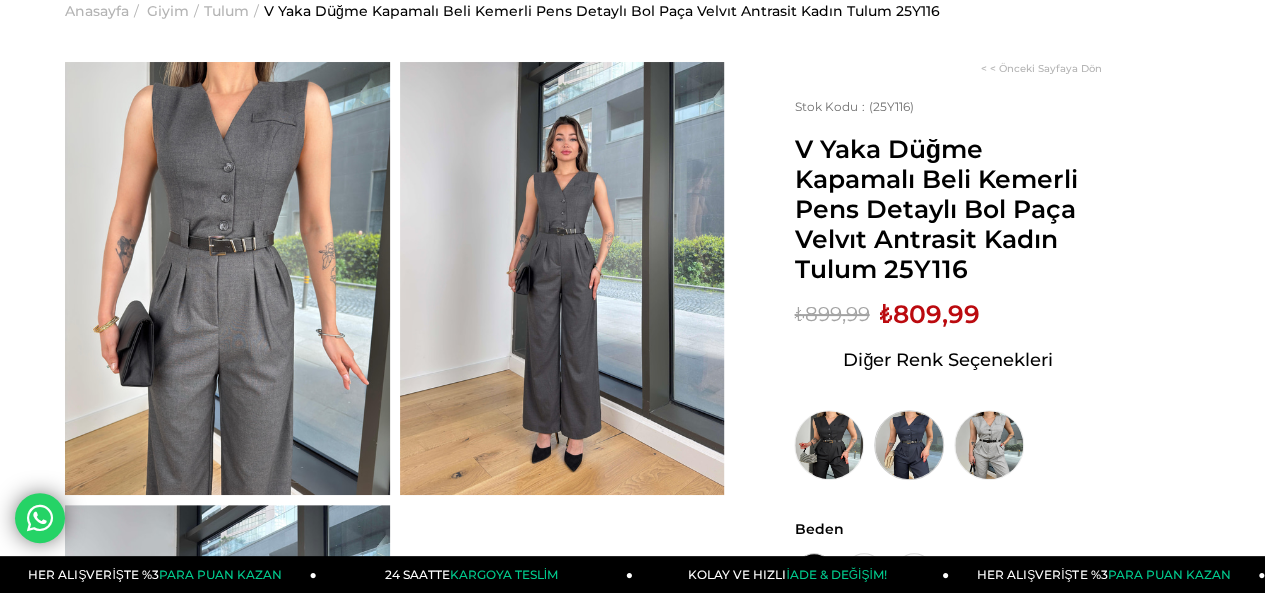 click at bounding box center (909, 445) 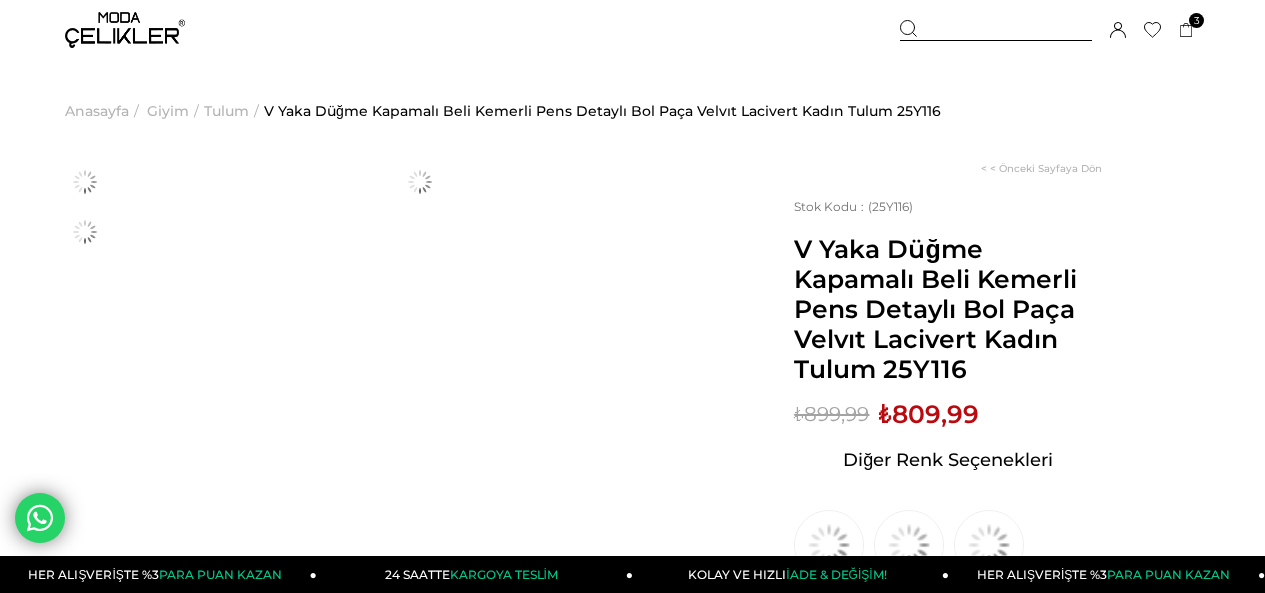 scroll, scrollTop: 0, scrollLeft: 0, axis: both 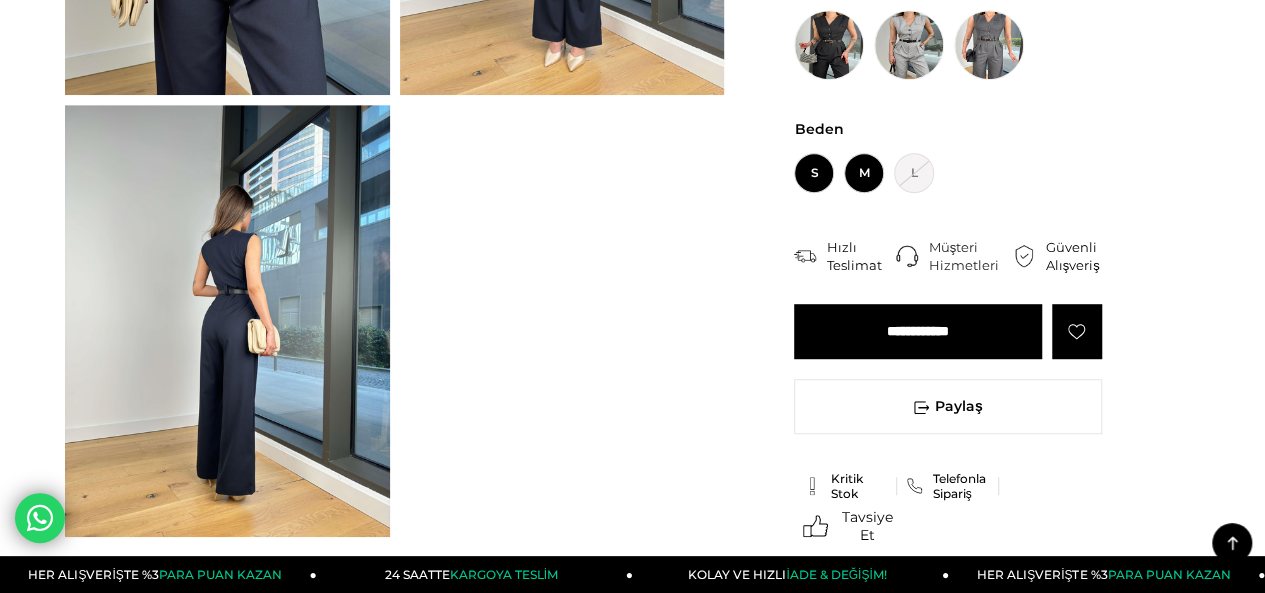 click on "M" at bounding box center [864, 173] 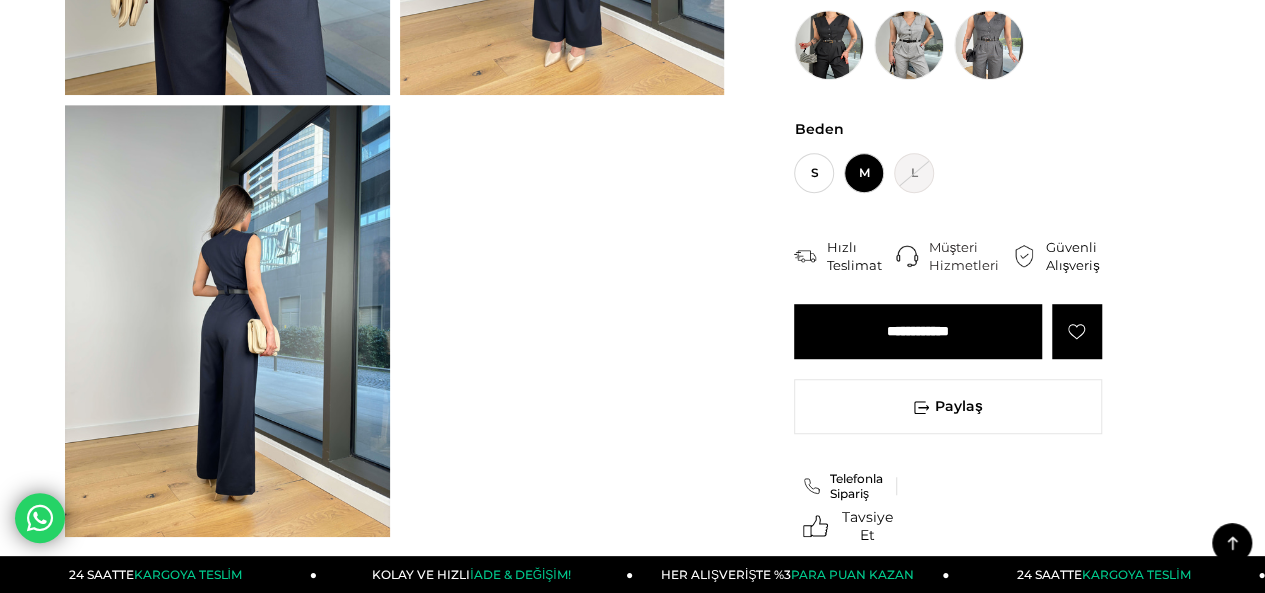 click on "**********" at bounding box center (918, 331) 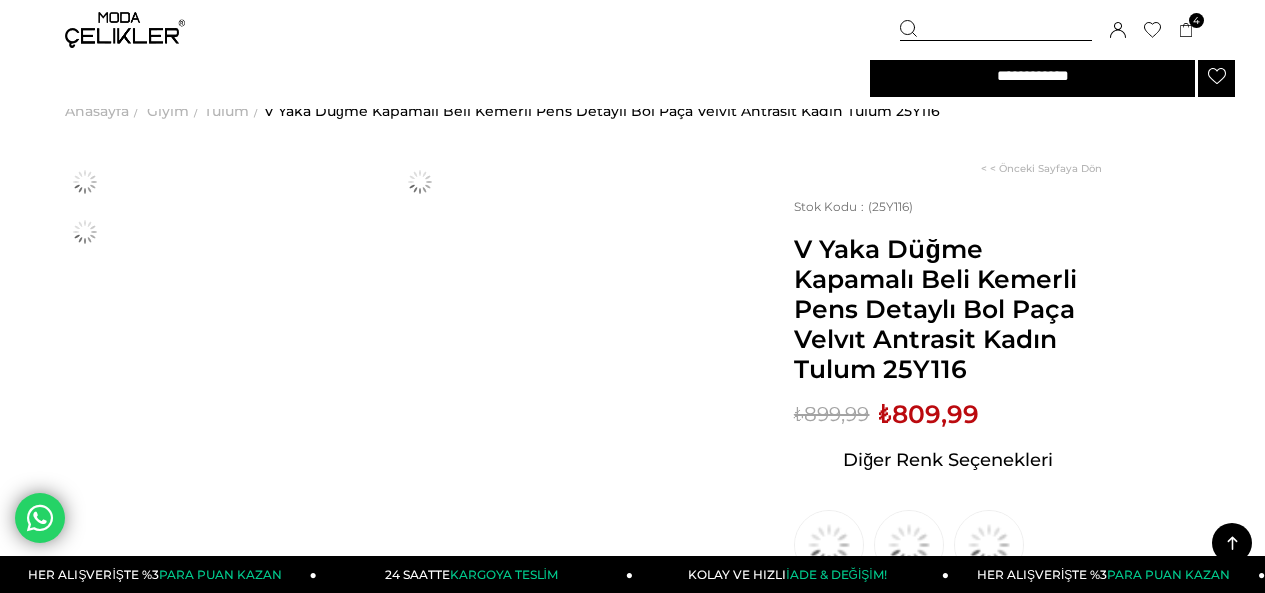 scroll, scrollTop: 1214, scrollLeft: 0, axis: vertical 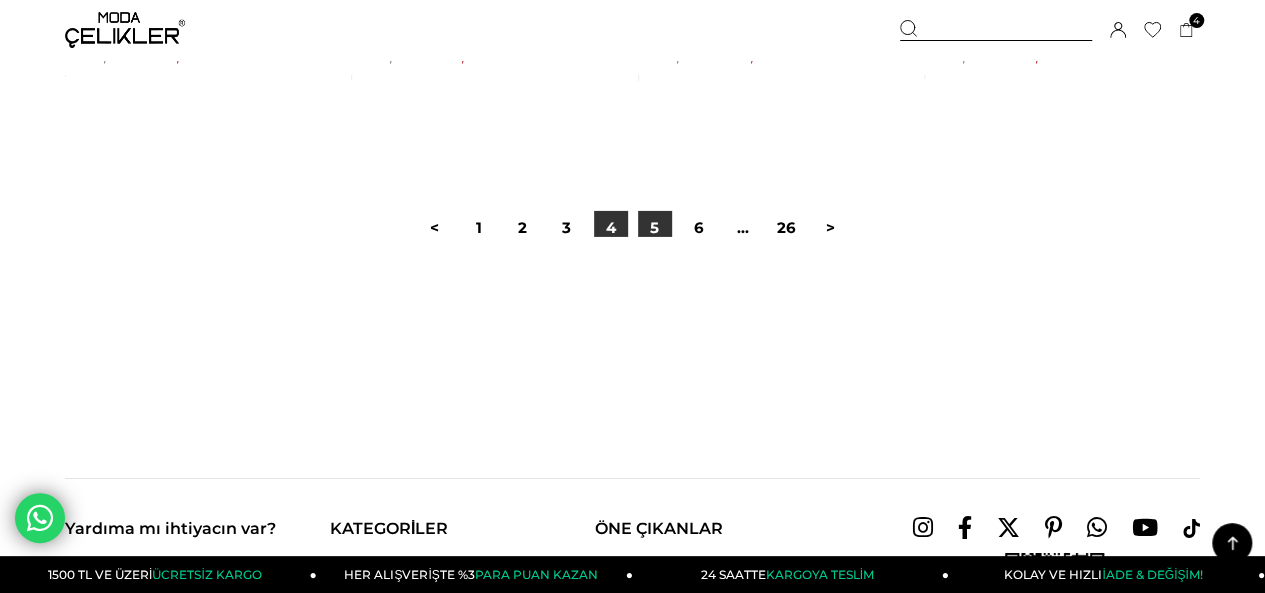 click on "5" at bounding box center [655, 228] 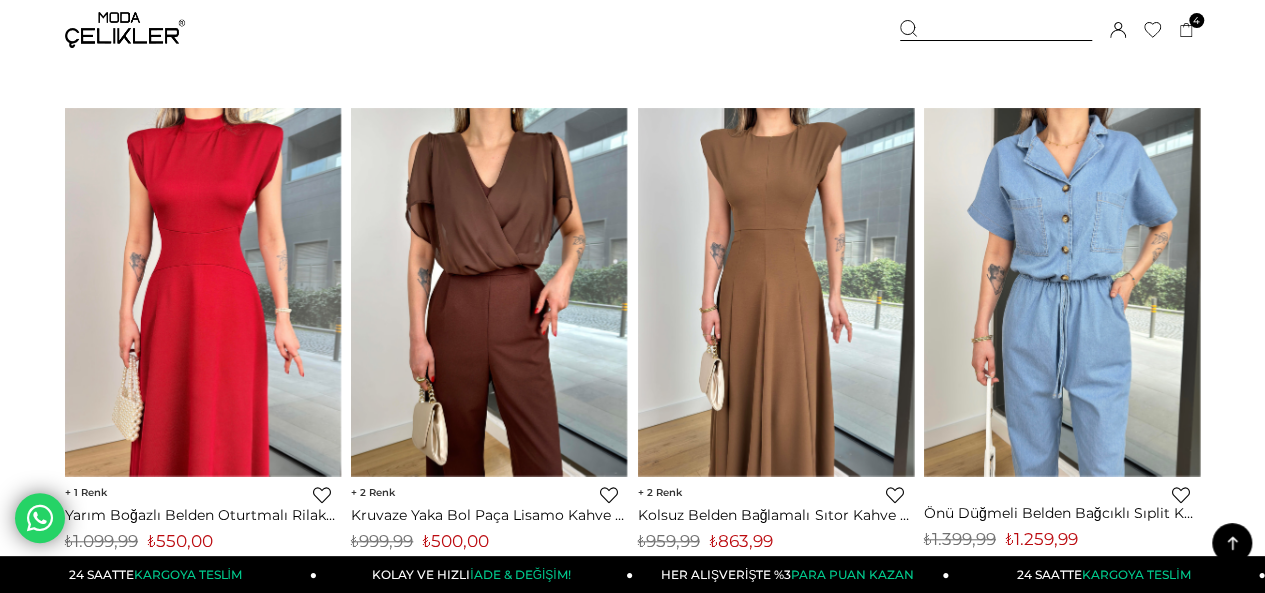 scroll, scrollTop: 7800, scrollLeft: 0, axis: vertical 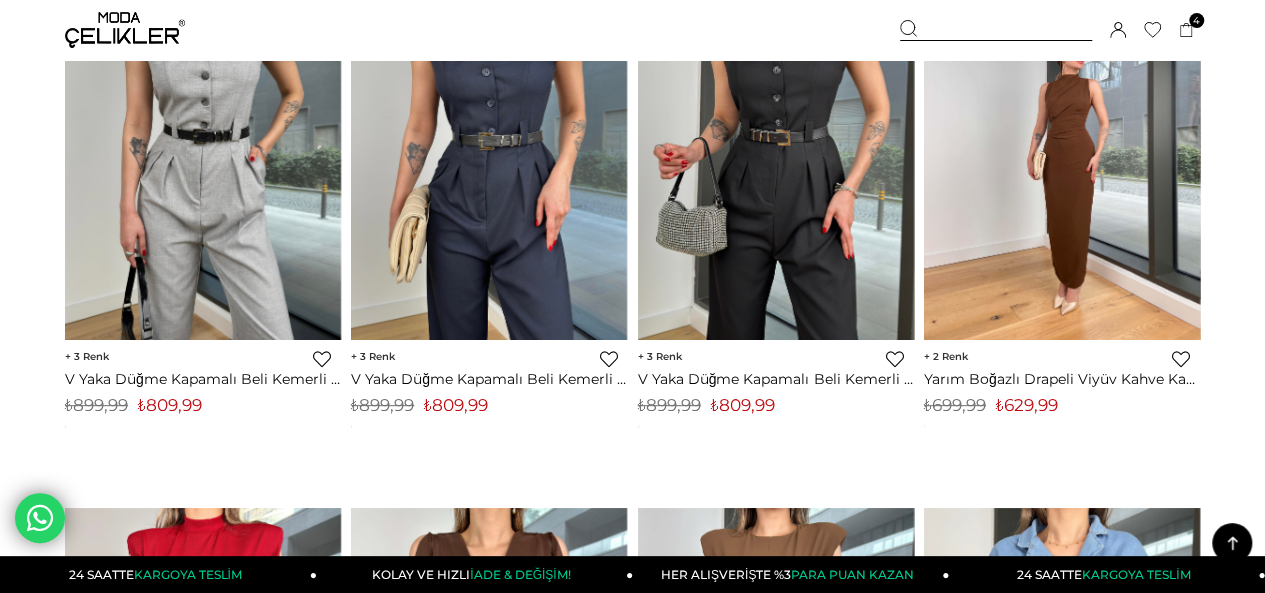 click at bounding box center (1062, 157) 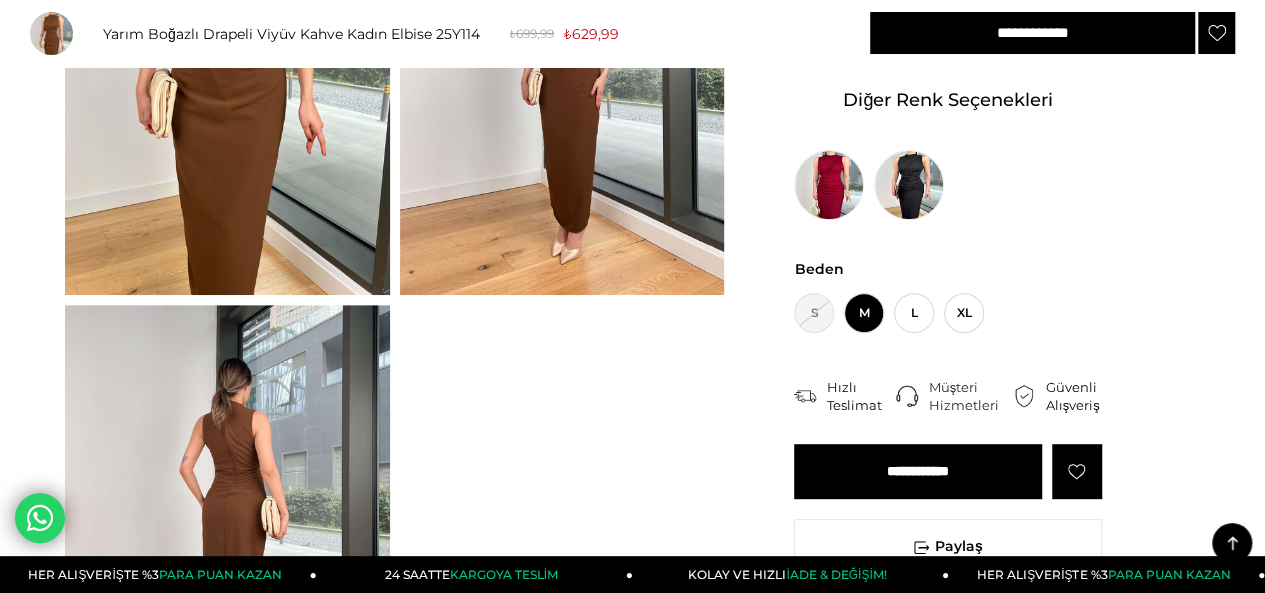 scroll, scrollTop: 300, scrollLeft: 0, axis: vertical 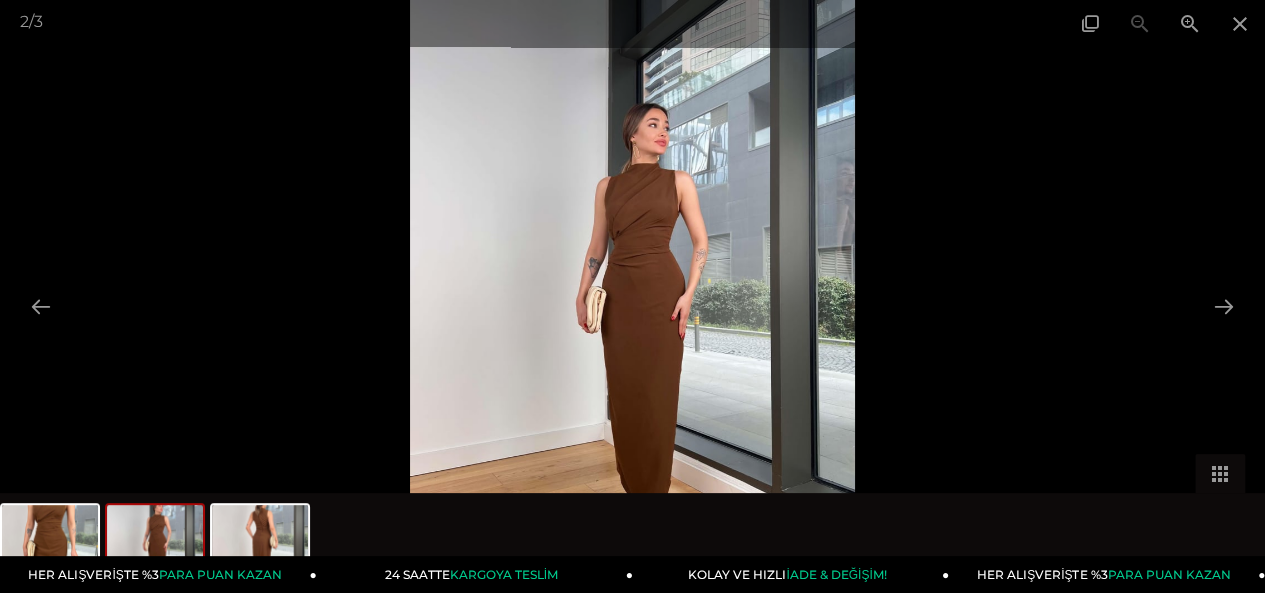 click at bounding box center [632, 296] 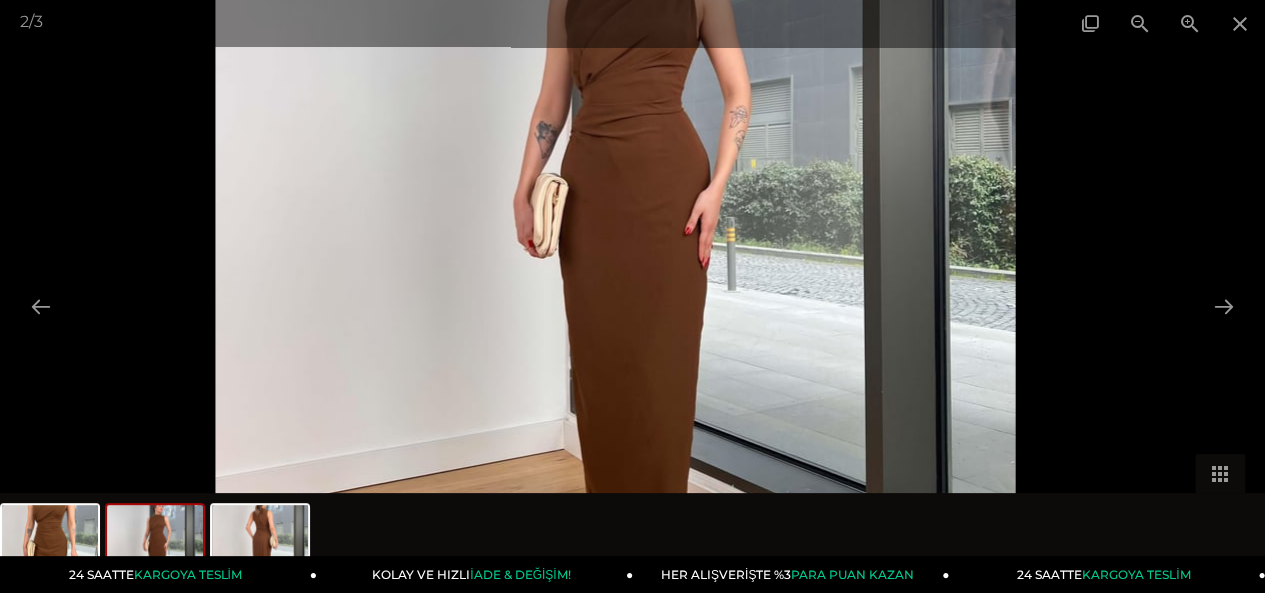 drag, startPoint x: 656, startPoint y: 221, endPoint x: 694, endPoint y: 117, distance: 110.724884 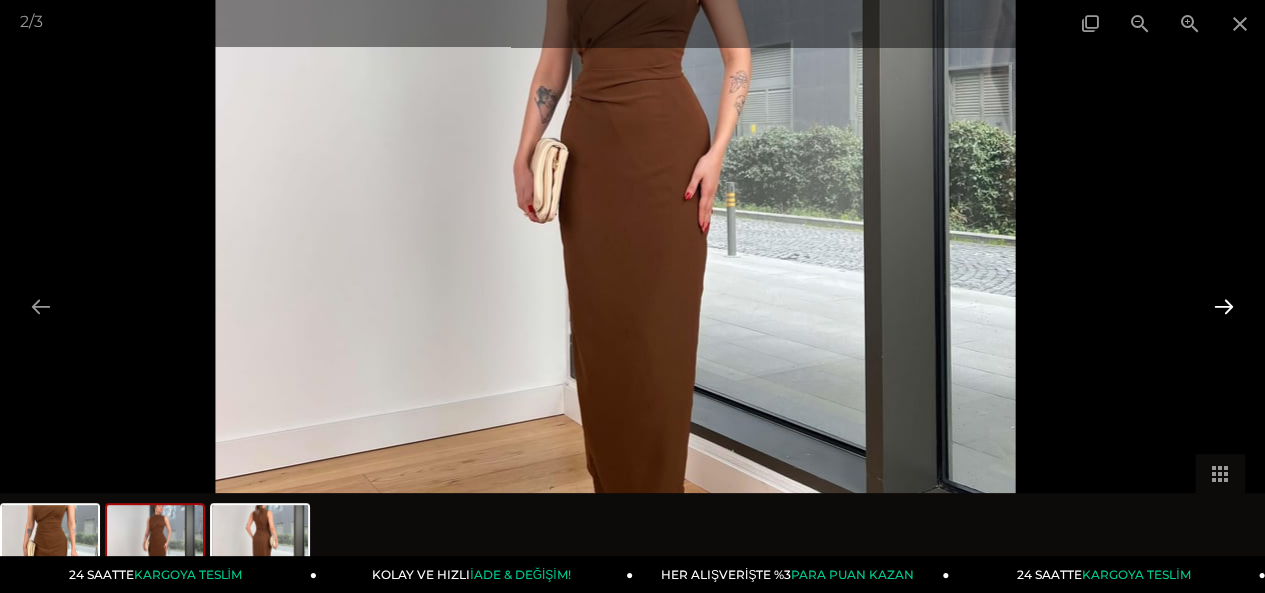 click at bounding box center (1224, 306) 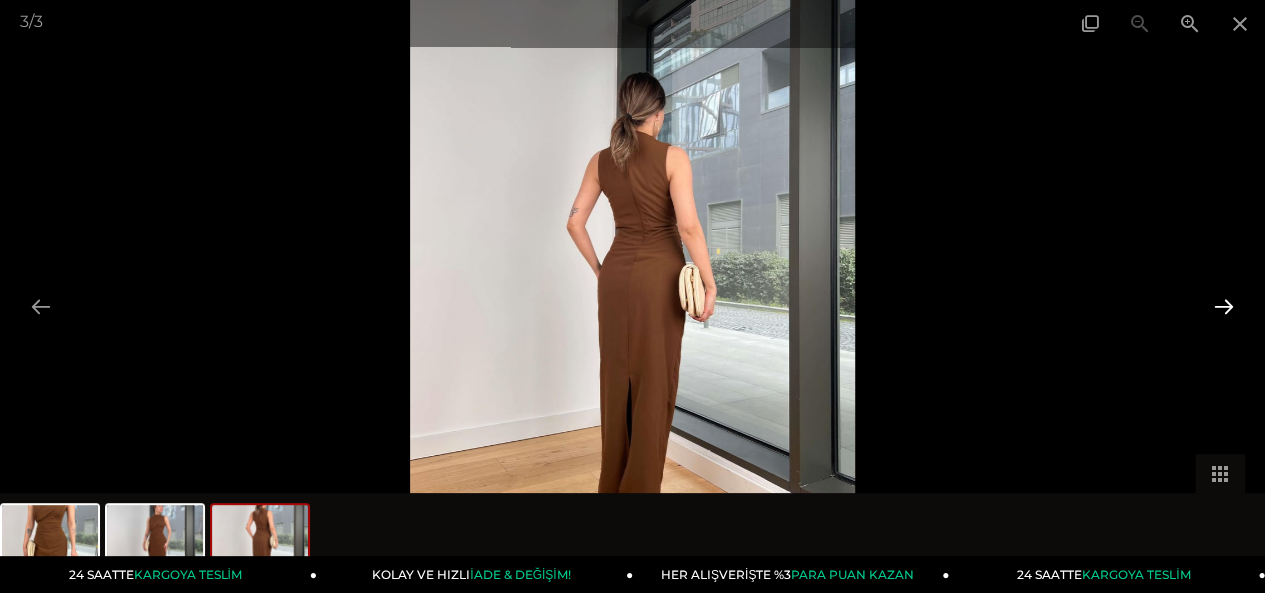 click at bounding box center (1224, 306) 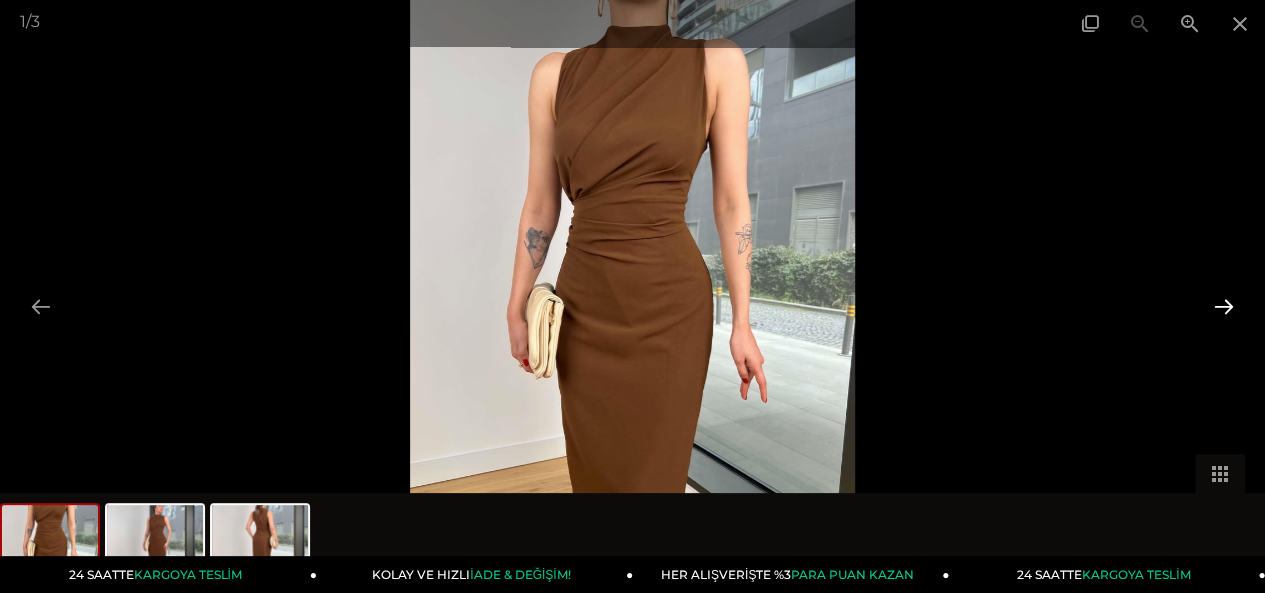click at bounding box center [1224, 306] 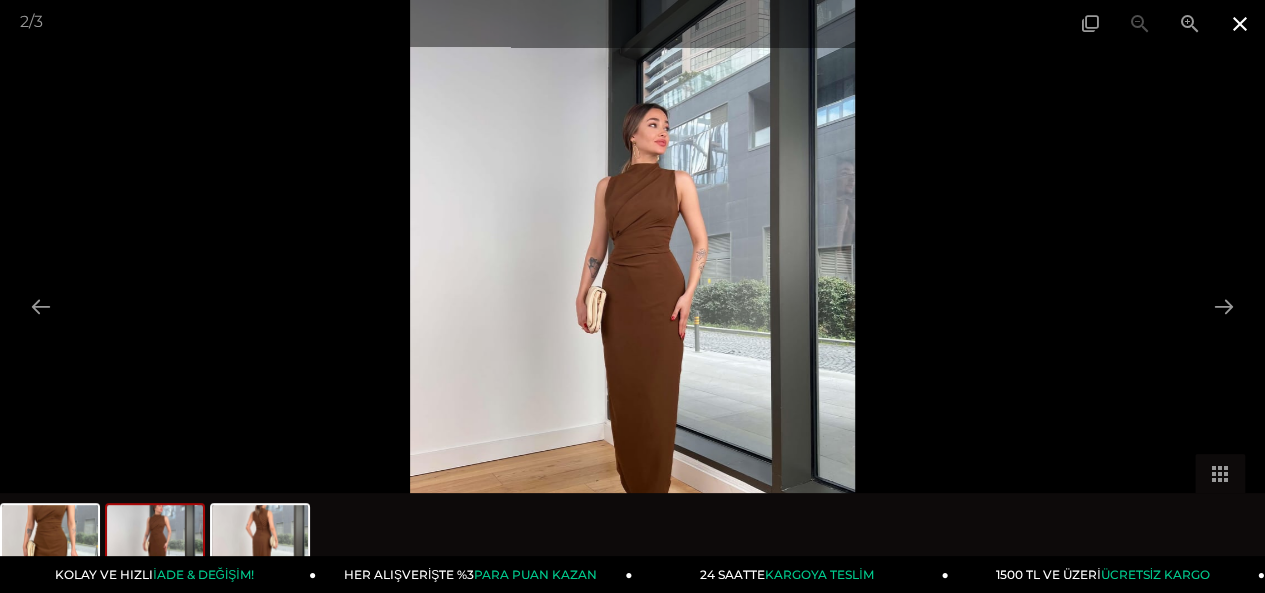 click at bounding box center (1240, 23) 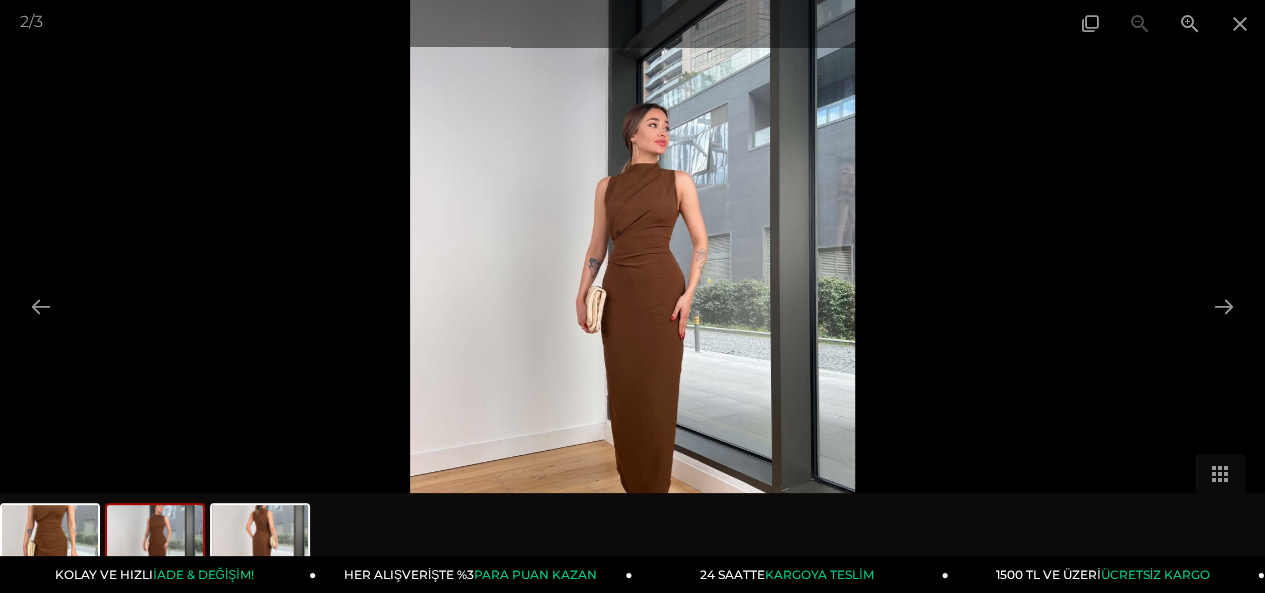 scroll, scrollTop: 300, scrollLeft: 0, axis: vertical 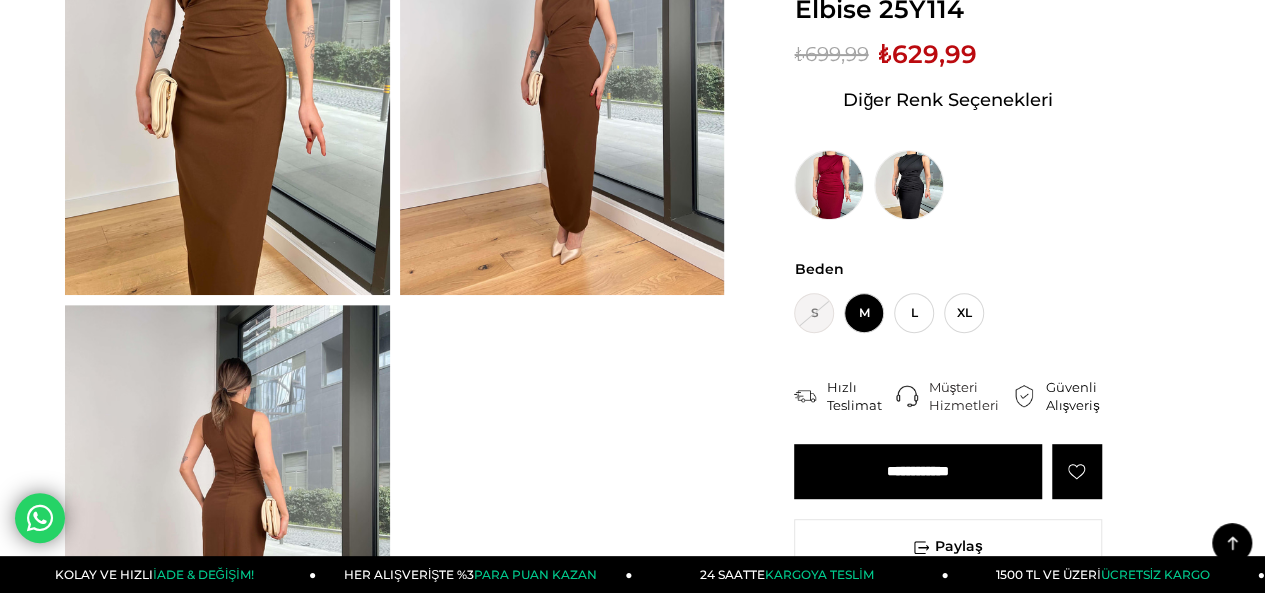 click on "**********" at bounding box center (918, 471) 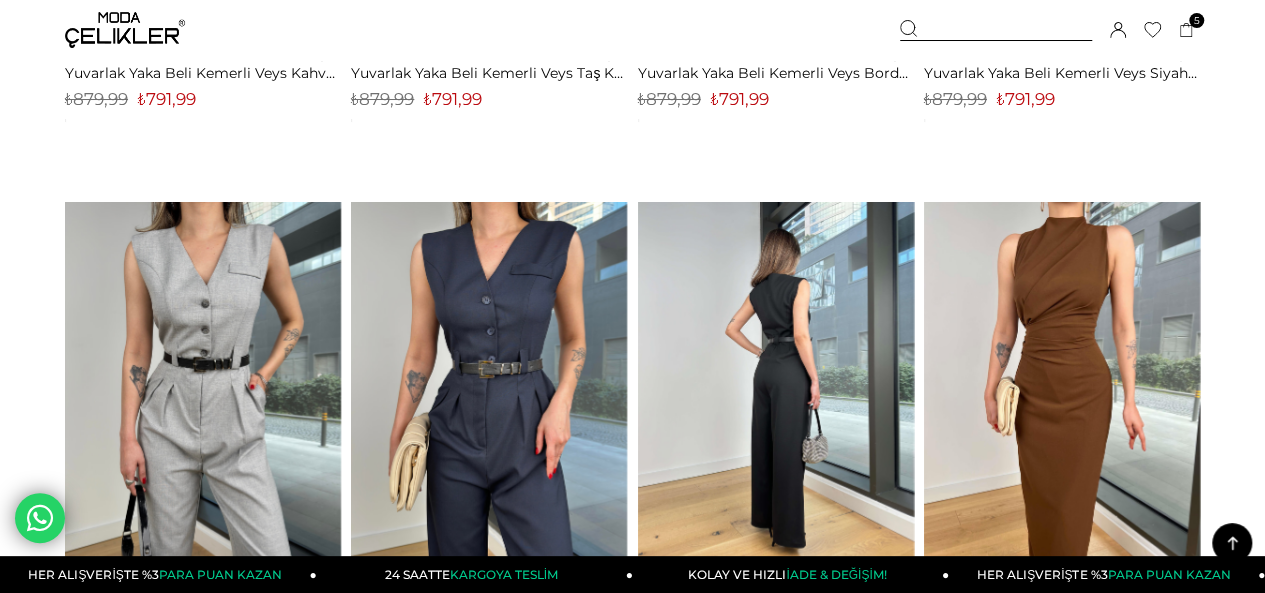 scroll, scrollTop: 7573, scrollLeft: 0, axis: vertical 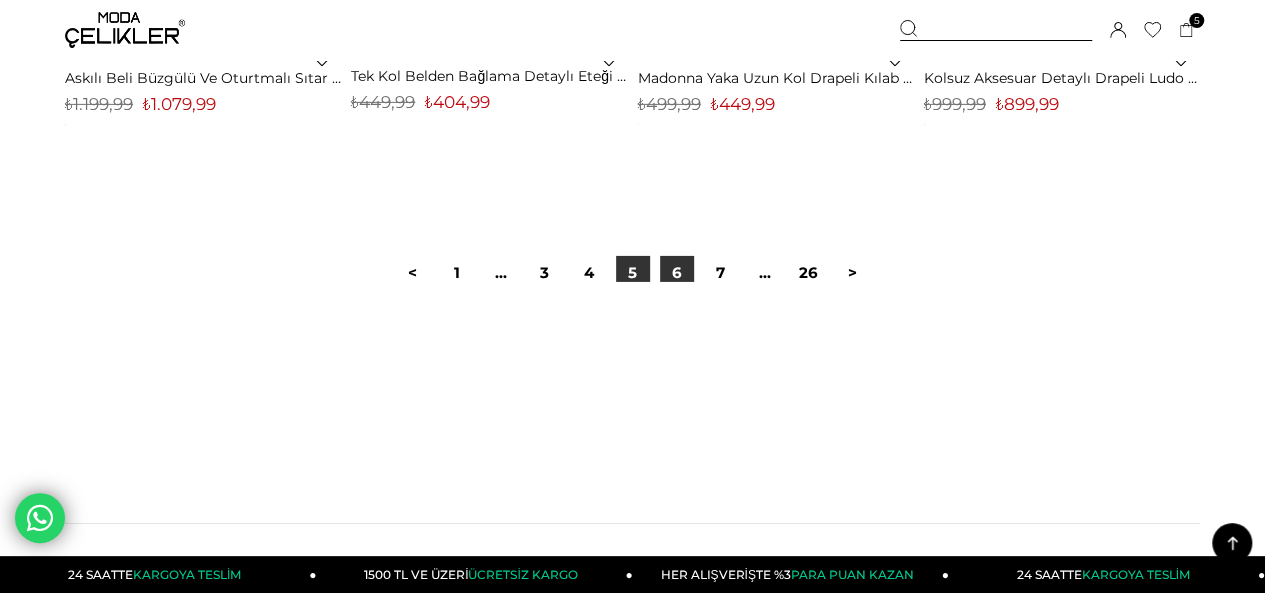 click on "6" at bounding box center [677, 273] 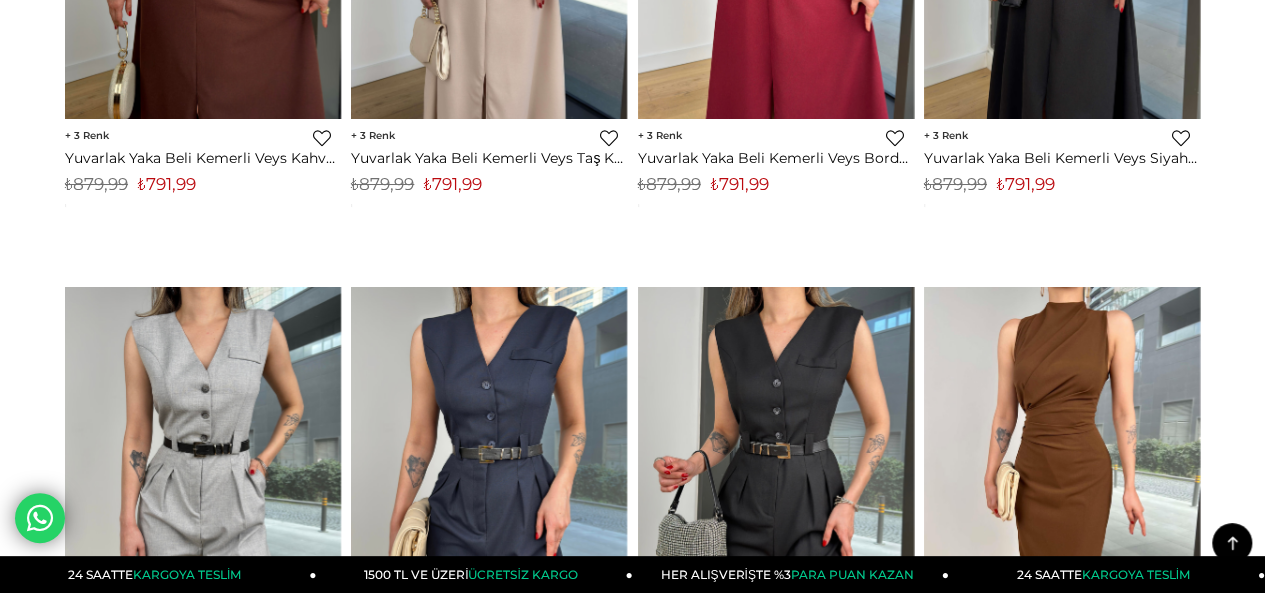 scroll, scrollTop: 0, scrollLeft: 0, axis: both 